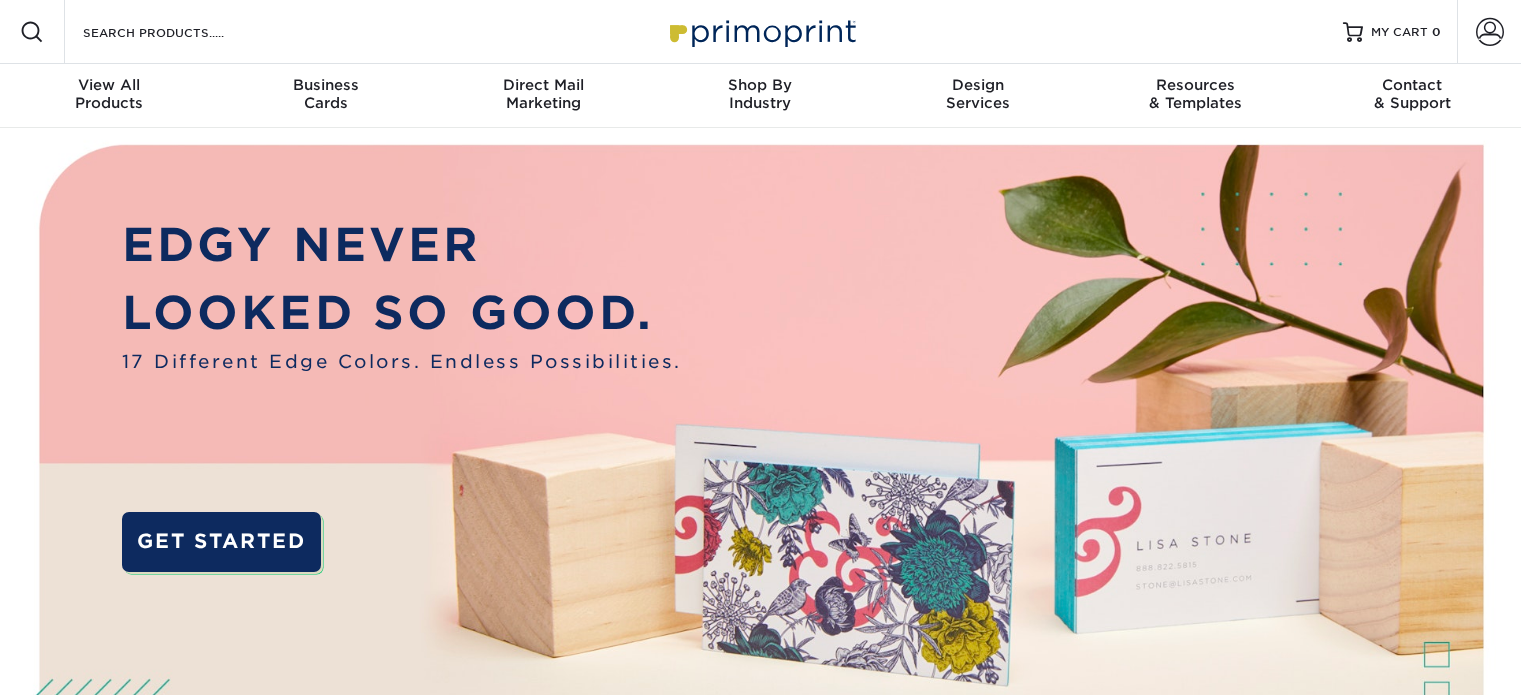 scroll, scrollTop: 0, scrollLeft: 0, axis: both 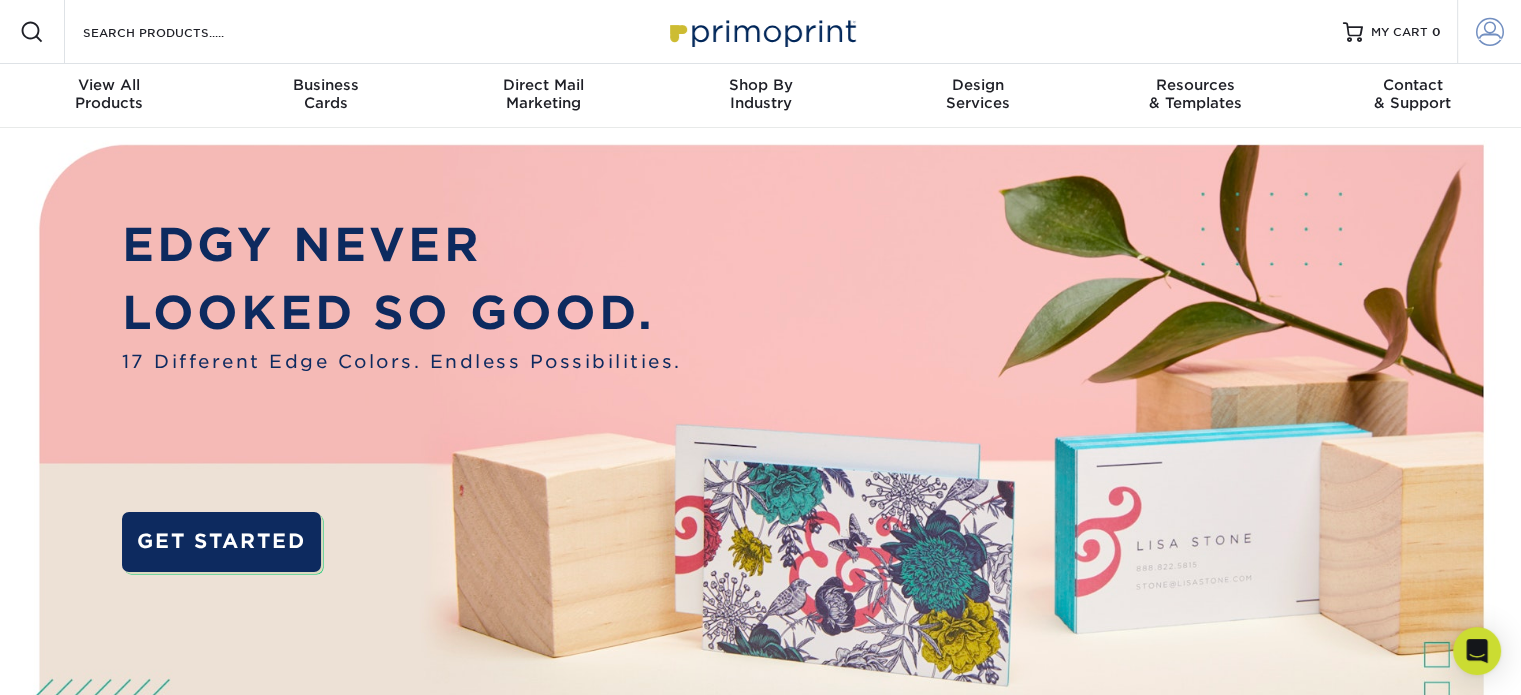 click at bounding box center (1490, 32) 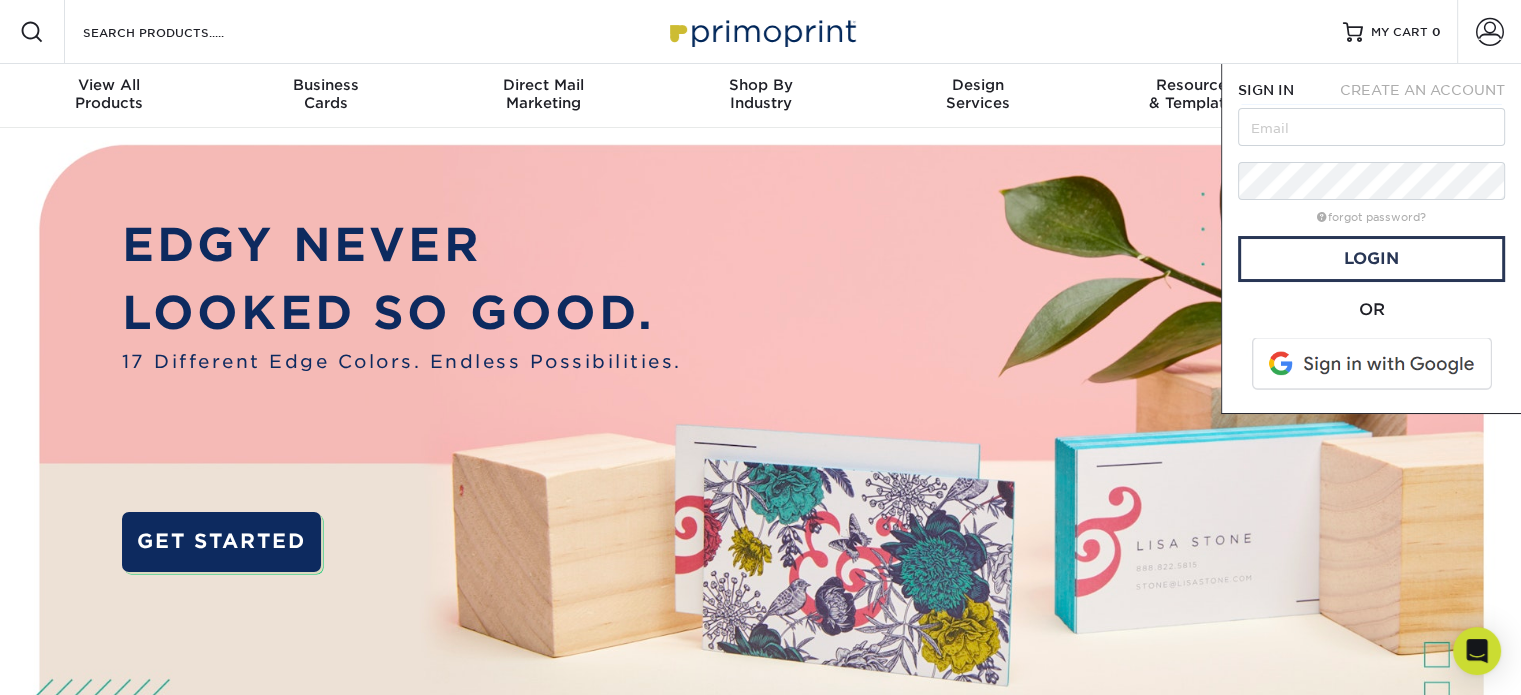 click at bounding box center [1373, 364] 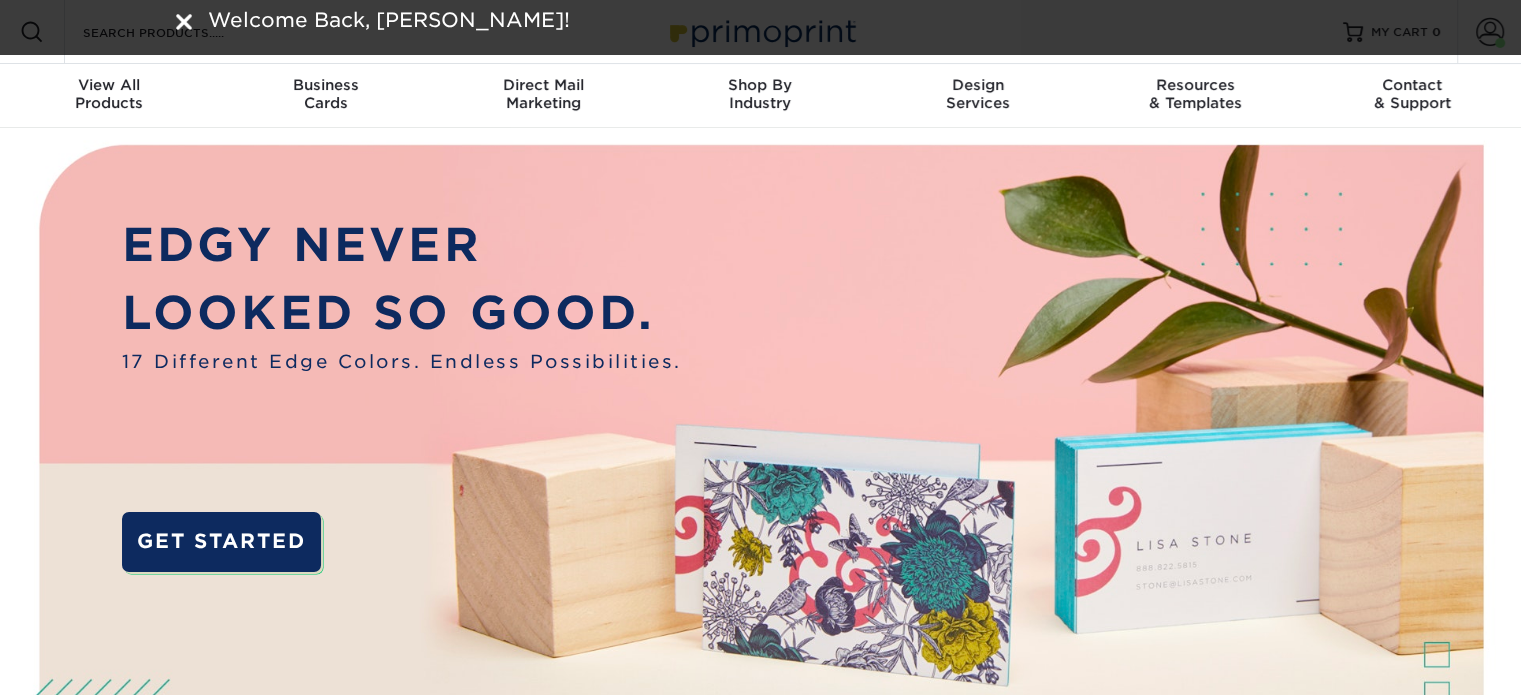 scroll, scrollTop: 0, scrollLeft: 0, axis: both 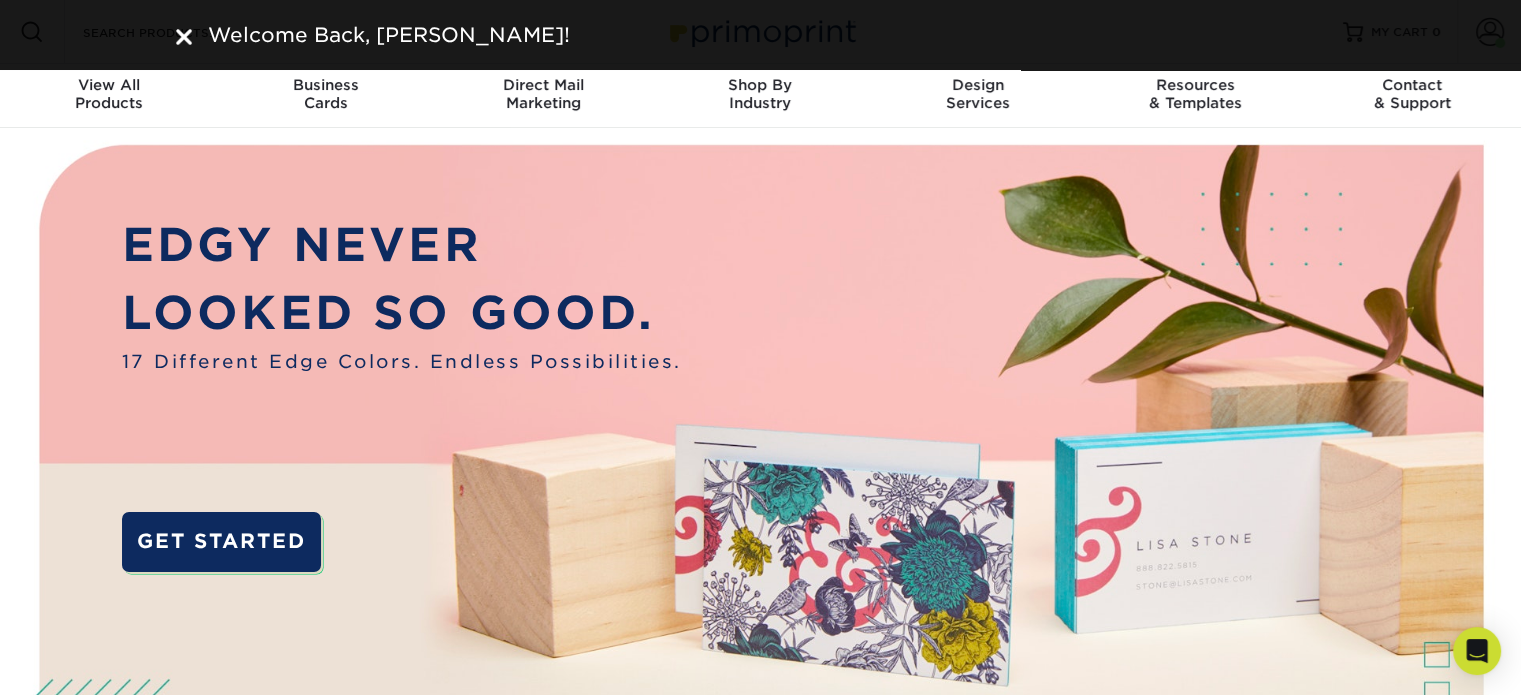 click at bounding box center (761, 504) 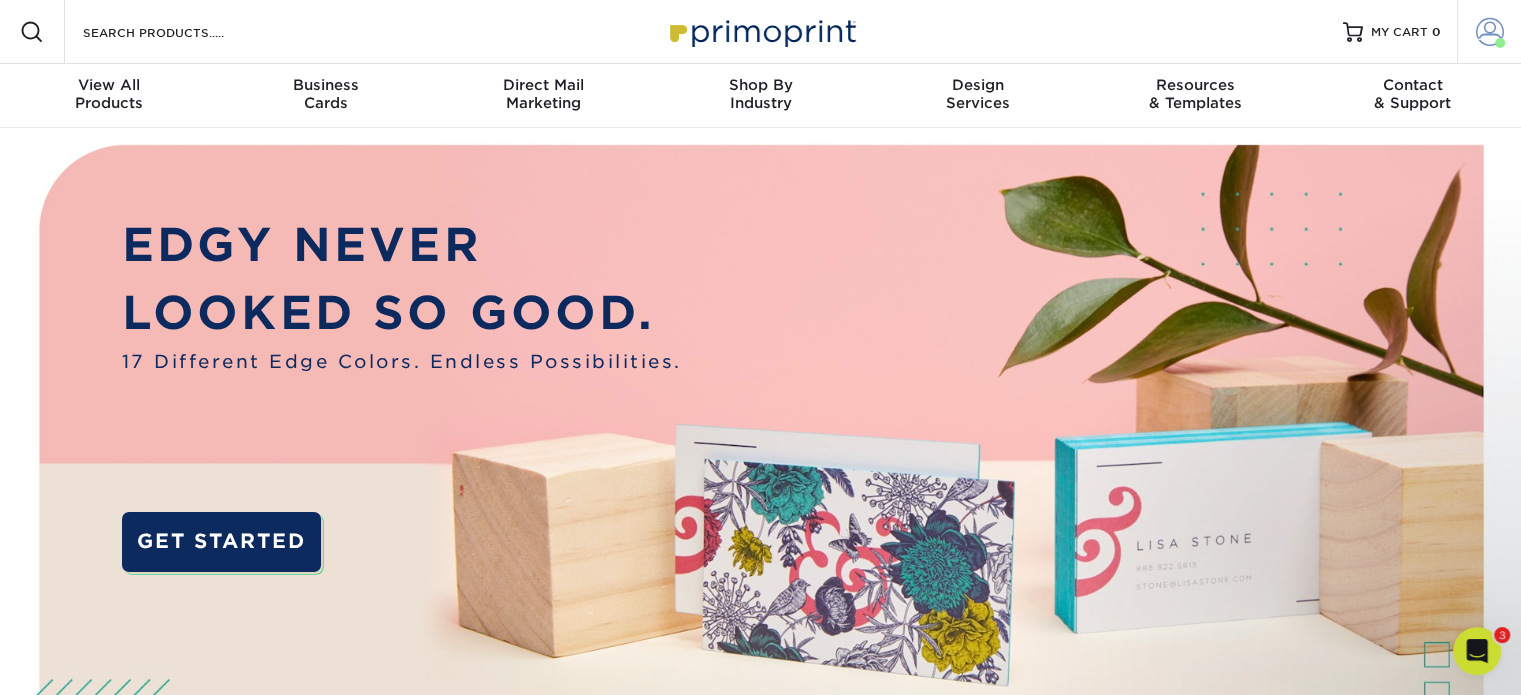 click at bounding box center [1490, 32] 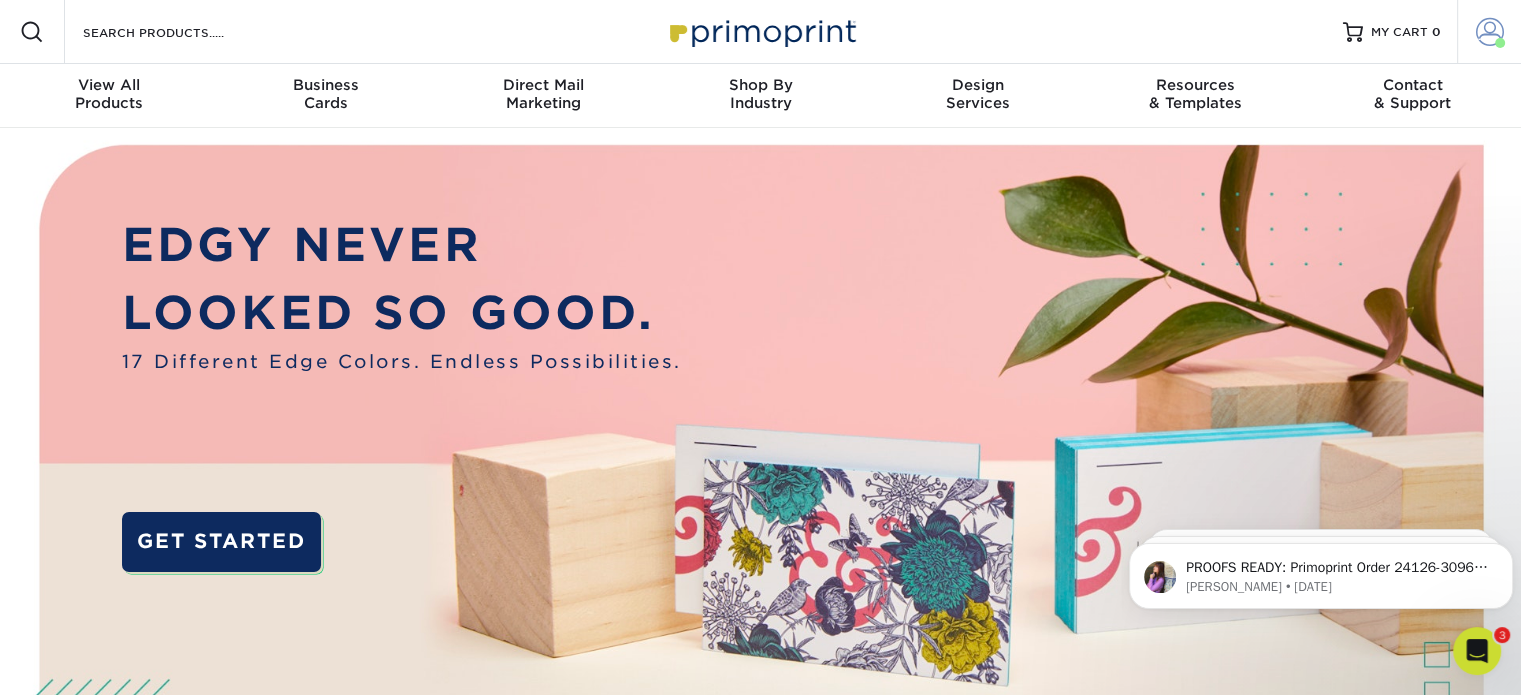 scroll, scrollTop: 0, scrollLeft: 0, axis: both 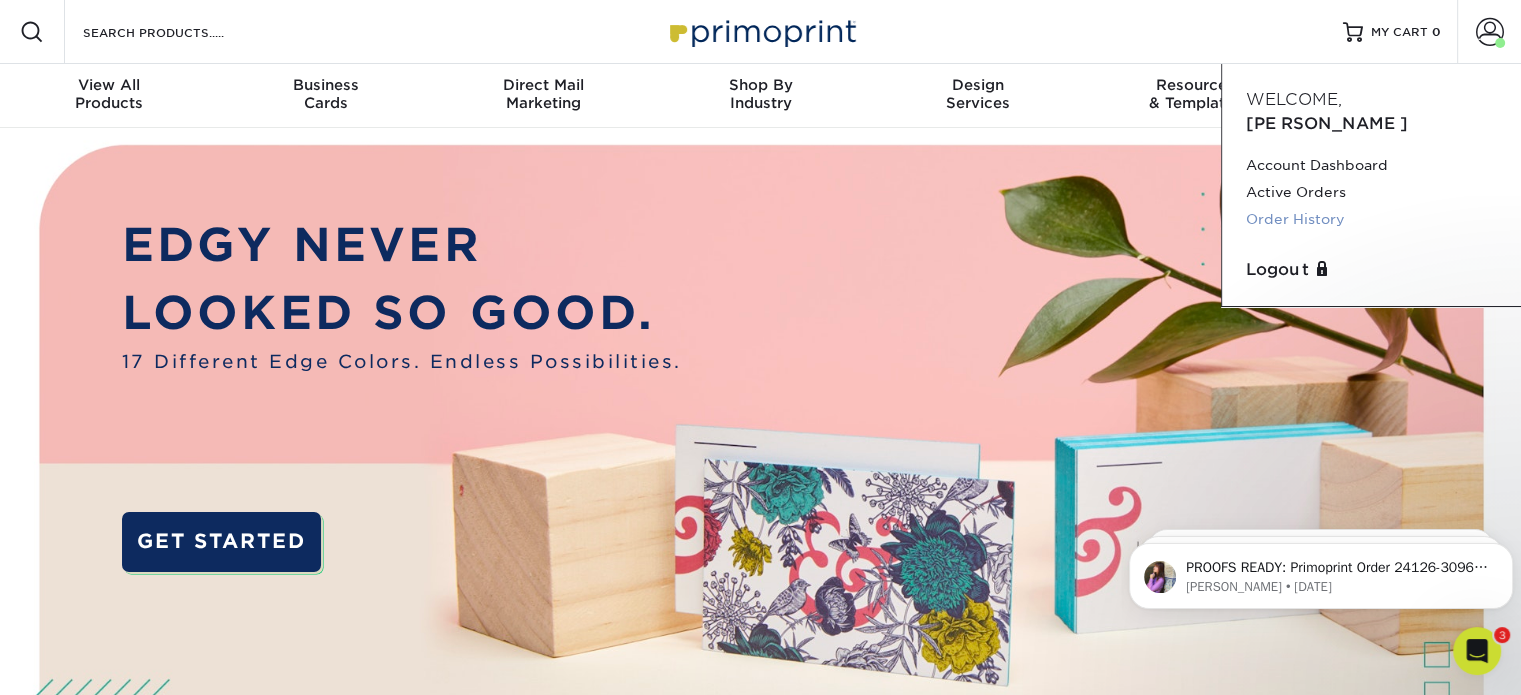 click on "Order History" at bounding box center (1371, 219) 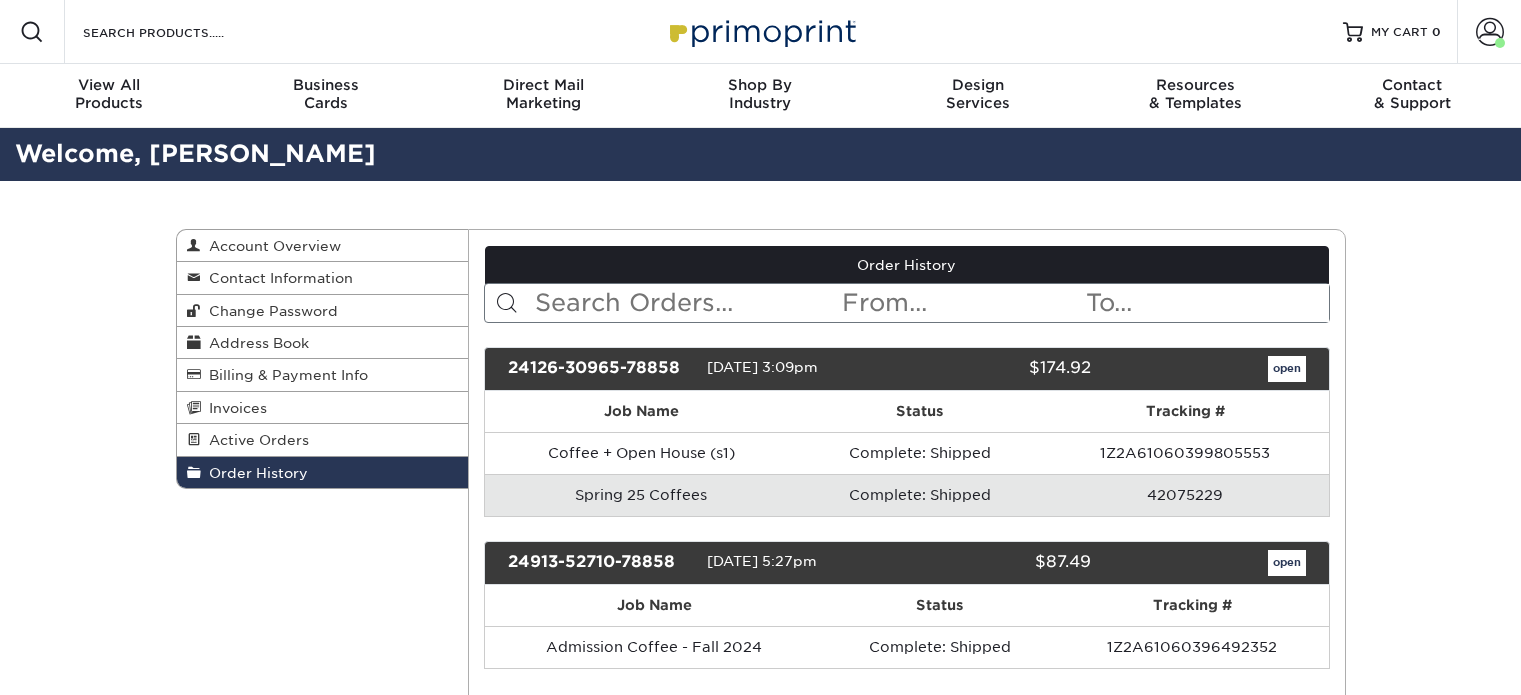 scroll, scrollTop: 0, scrollLeft: 0, axis: both 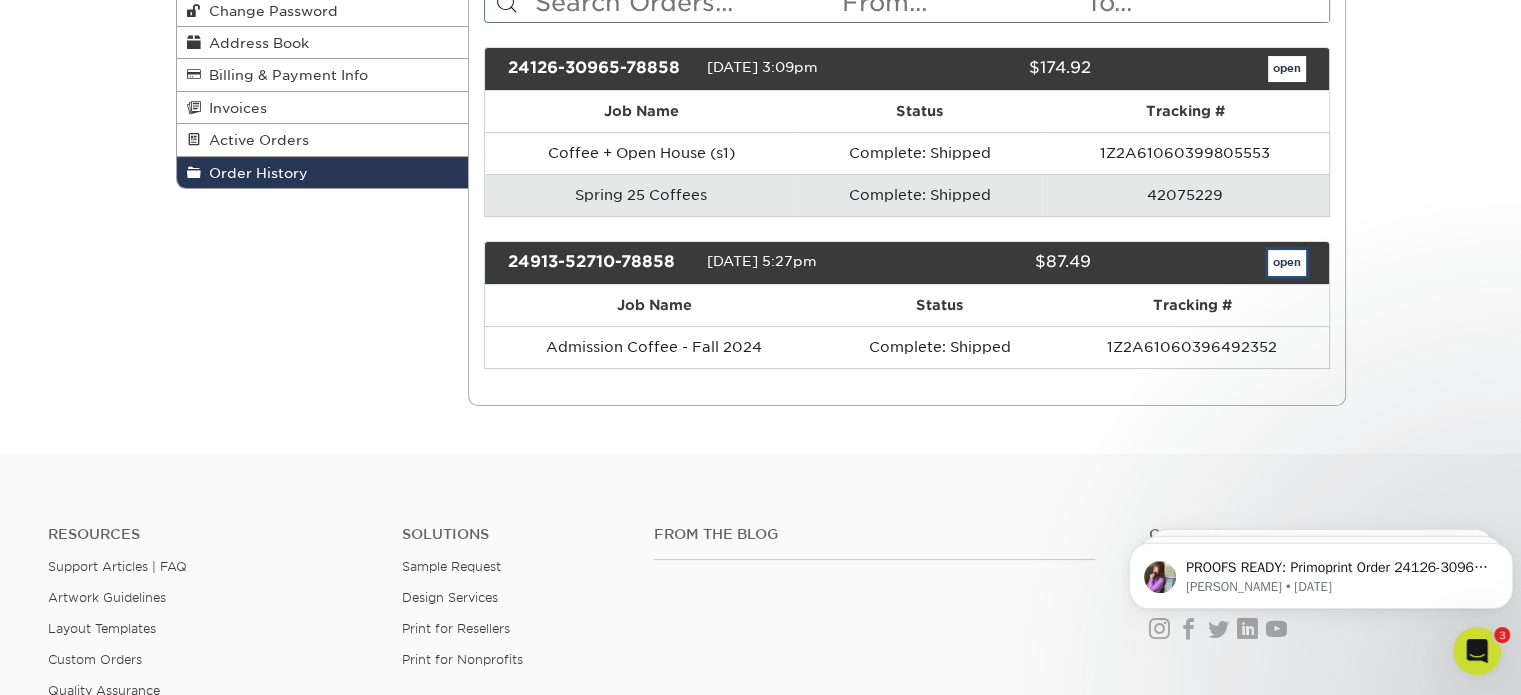 click on "open" at bounding box center [1287, 263] 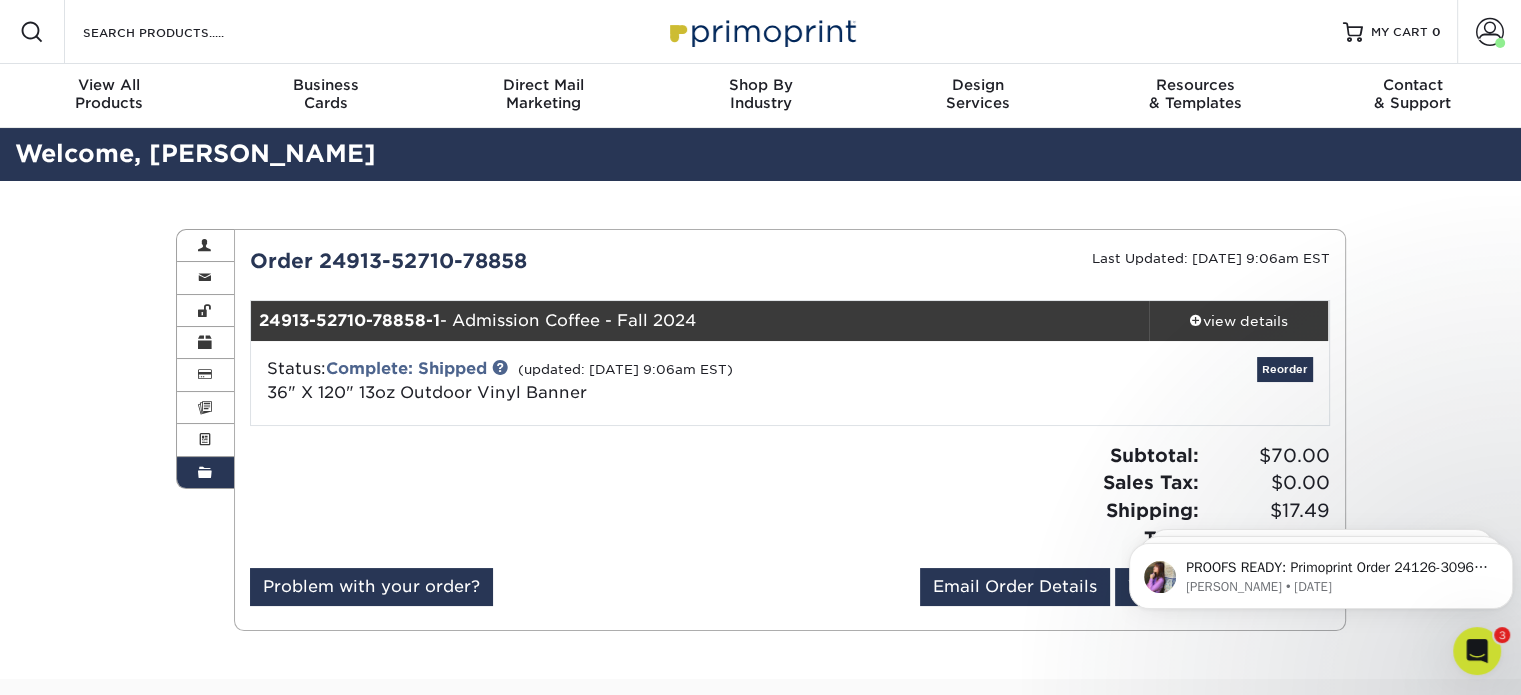 click on "Order History
Account Overview
Contact Information
Change Password
Address Book
Billing & Payment Info
." at bounding box center (760, 430) 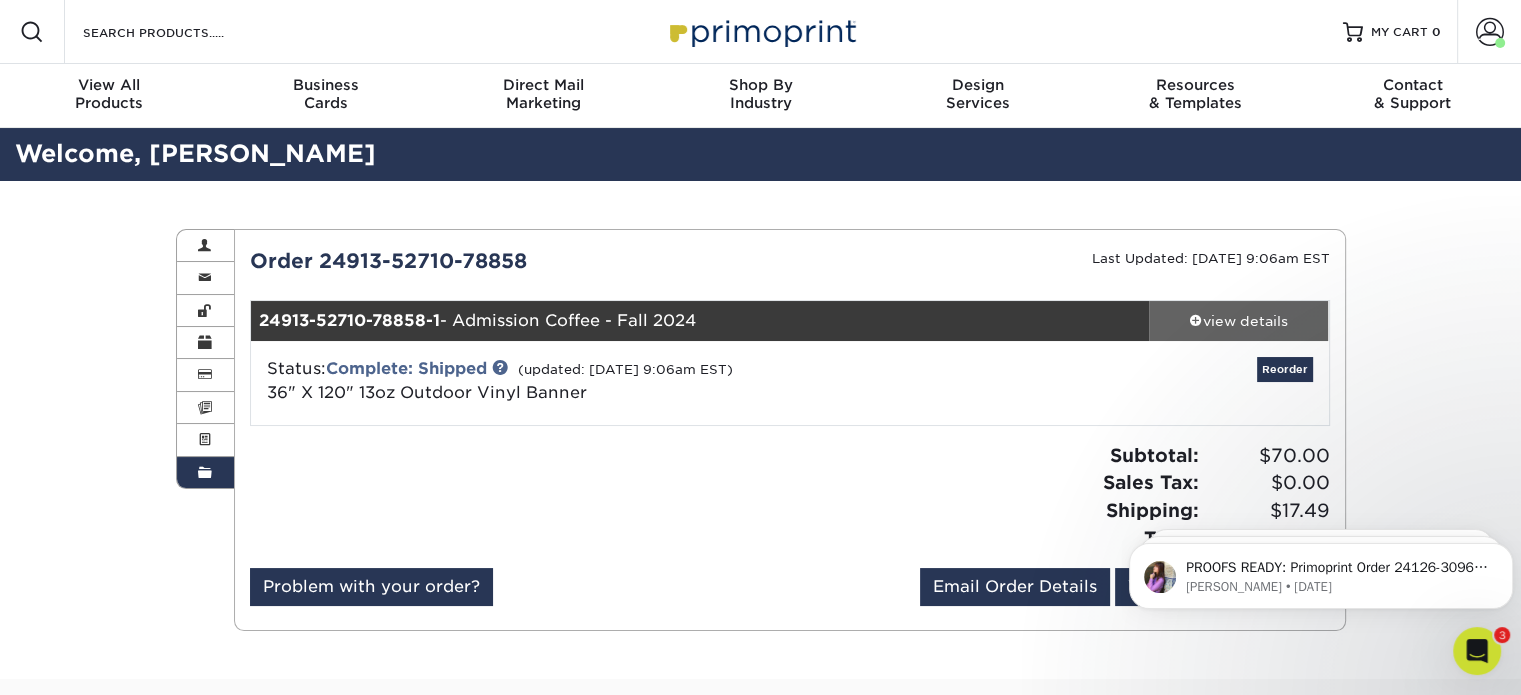 click on "view details" at bounding box center (1239, 321) 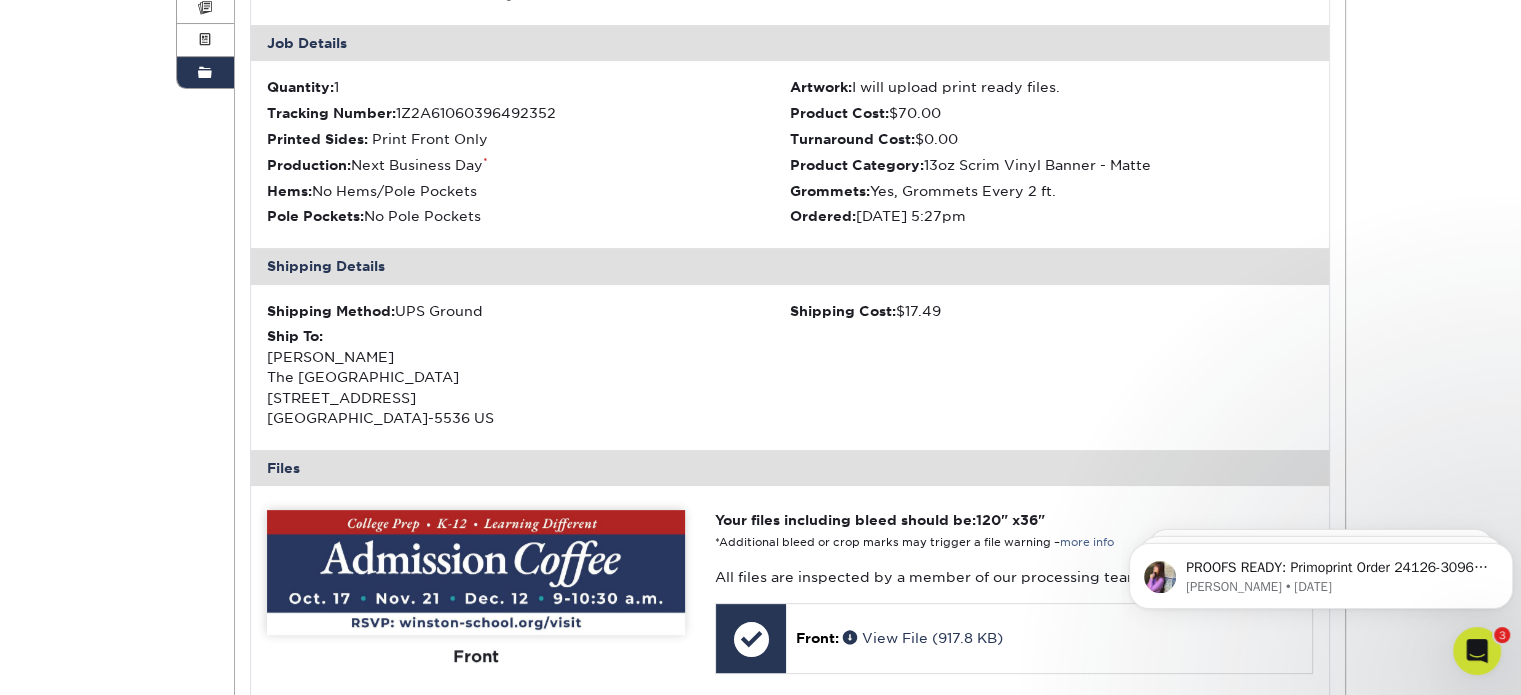 scroll, scrollTop: 500, scrollLeft: 0, axis: vertical 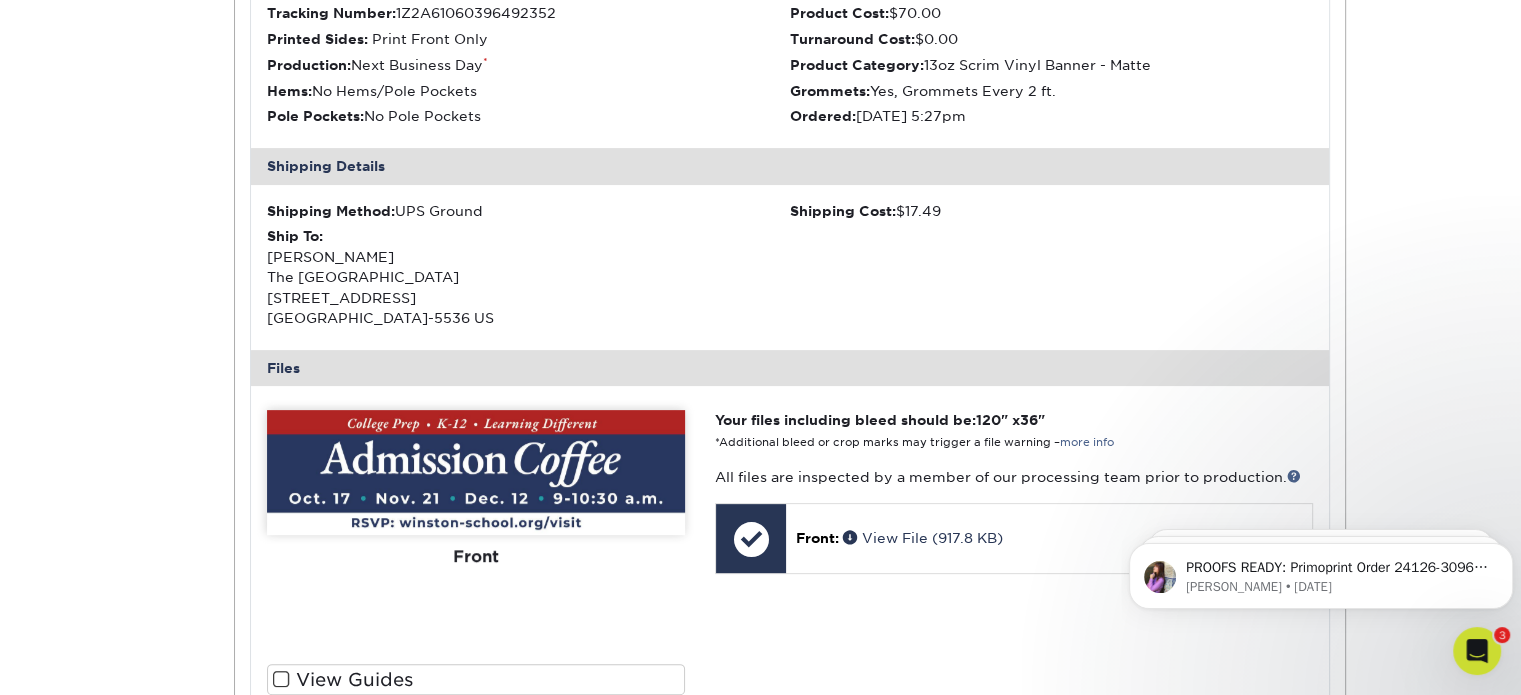 click at bounding box center (476, 472) 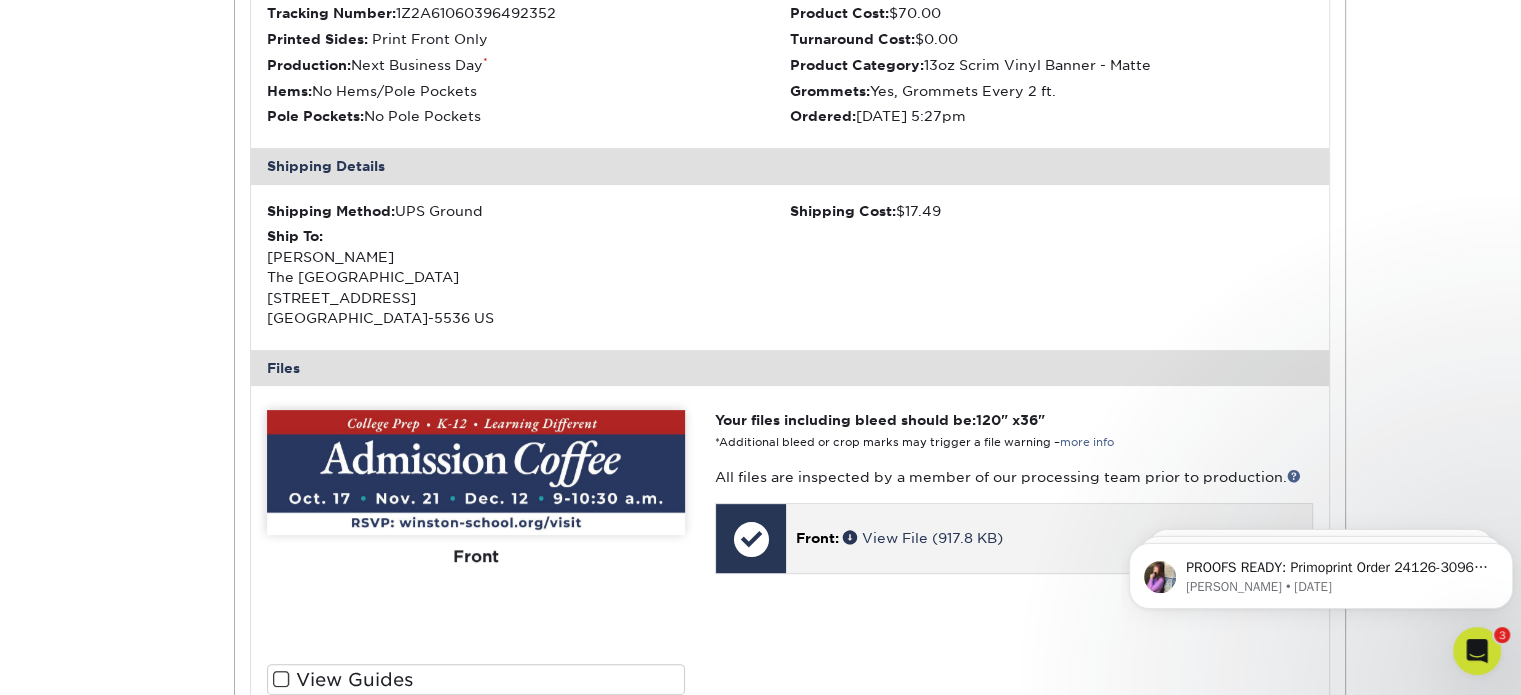 click on "Front:    View File (917.8 KB)" at bounding box center (1048, 538) 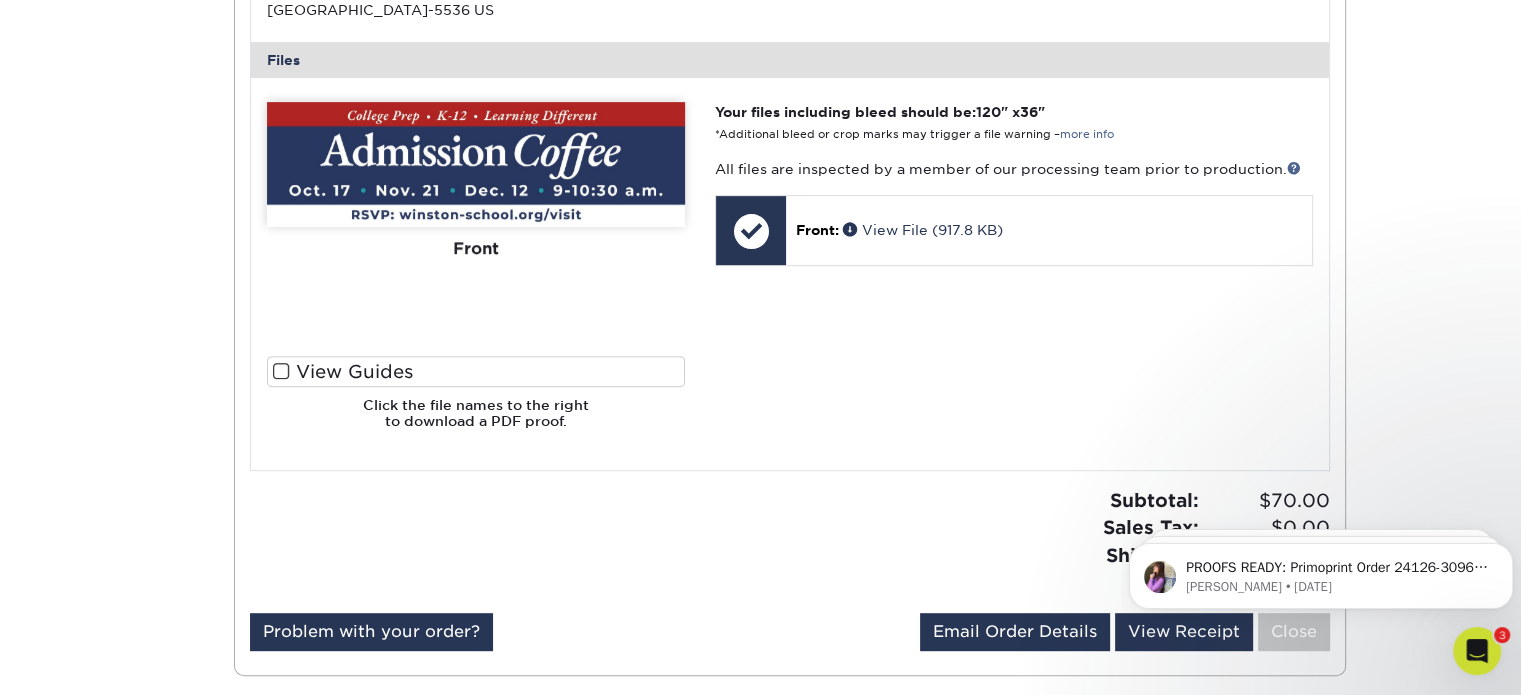 scroll, scrollTop: 800, scrollLeft: 0, axis: vertical 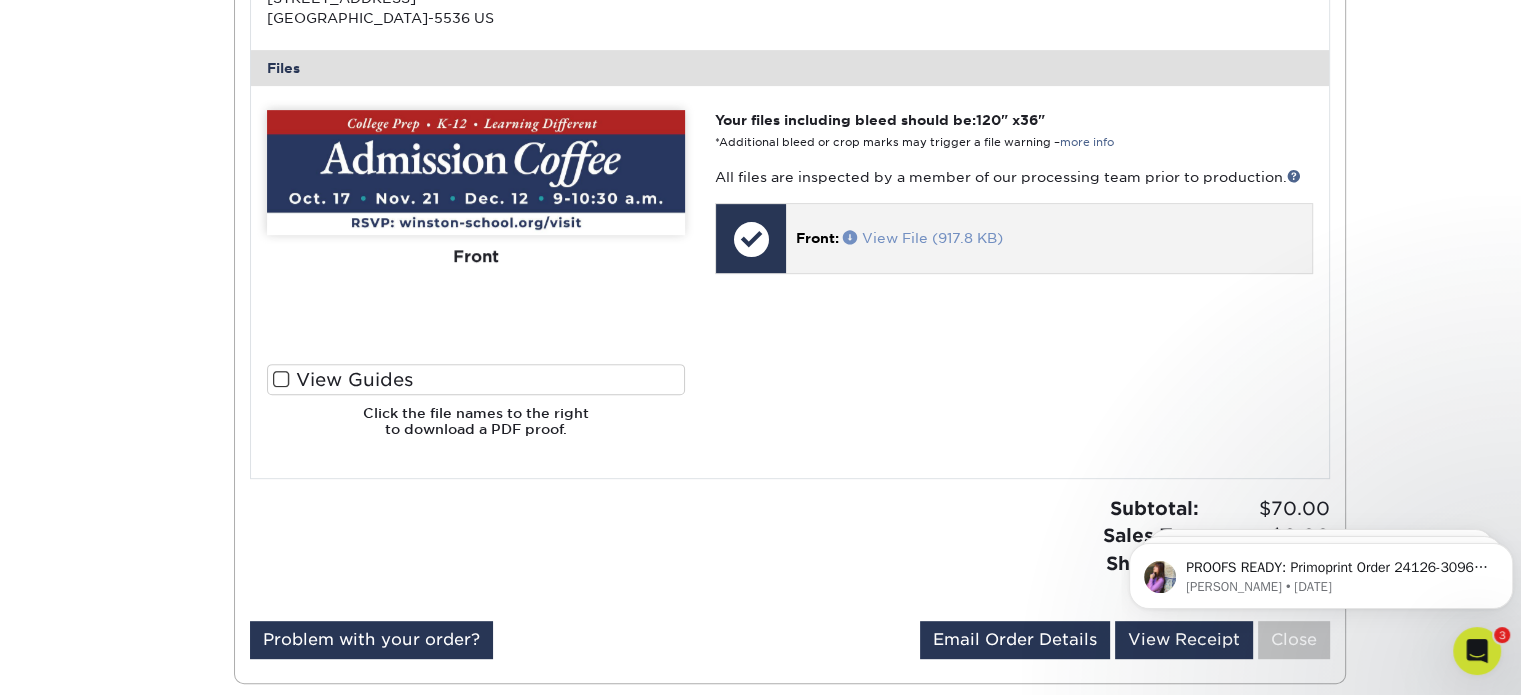click at bounding box center (852, 237) 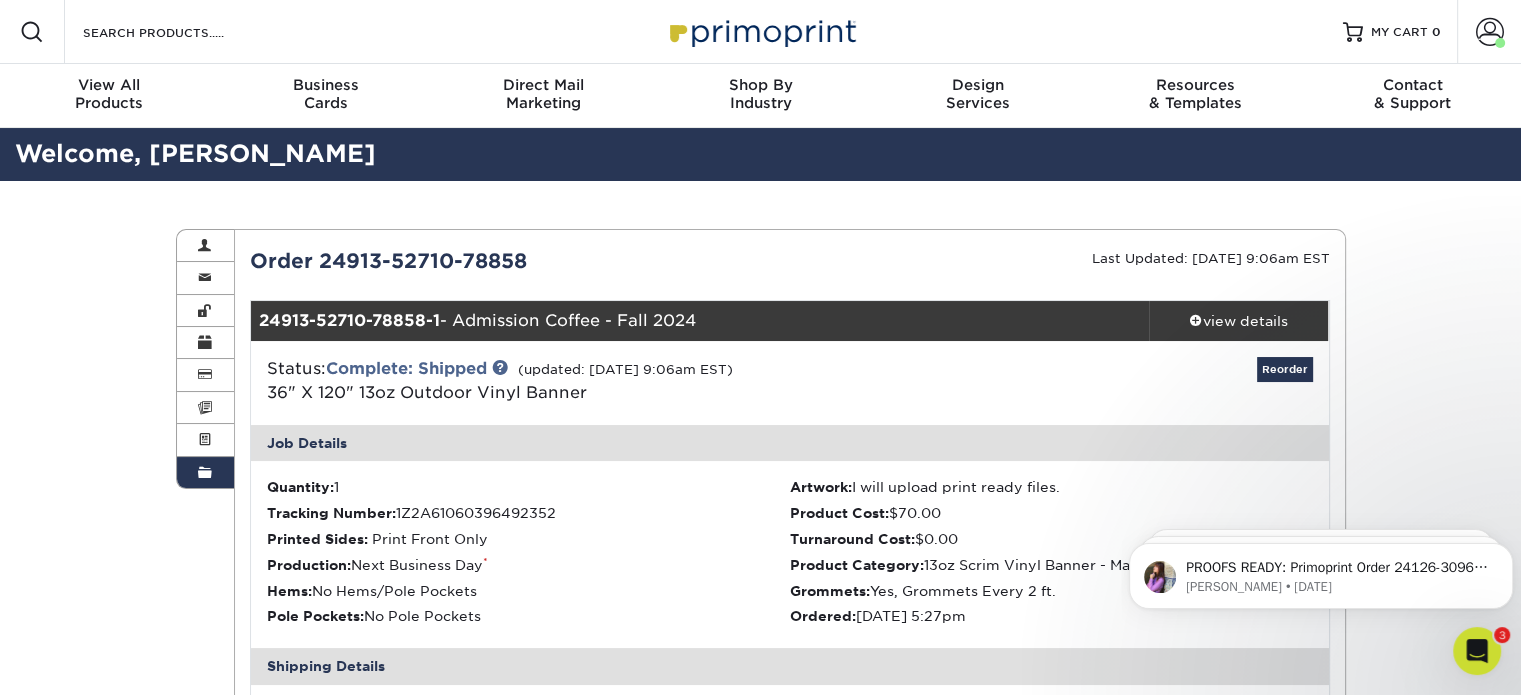 scroll, scrollTop: 0, scrollLeft: 0, axis: both 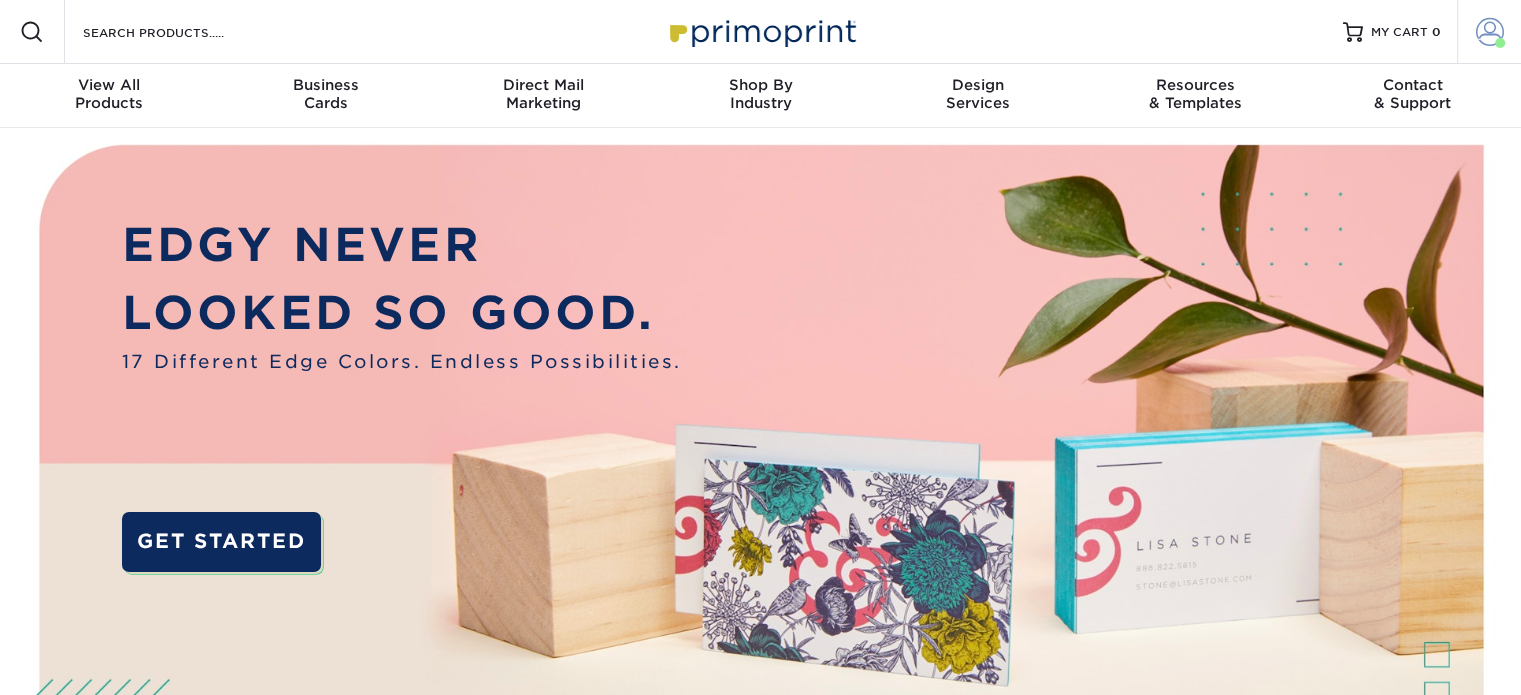click at bounding box center (1490, 32) 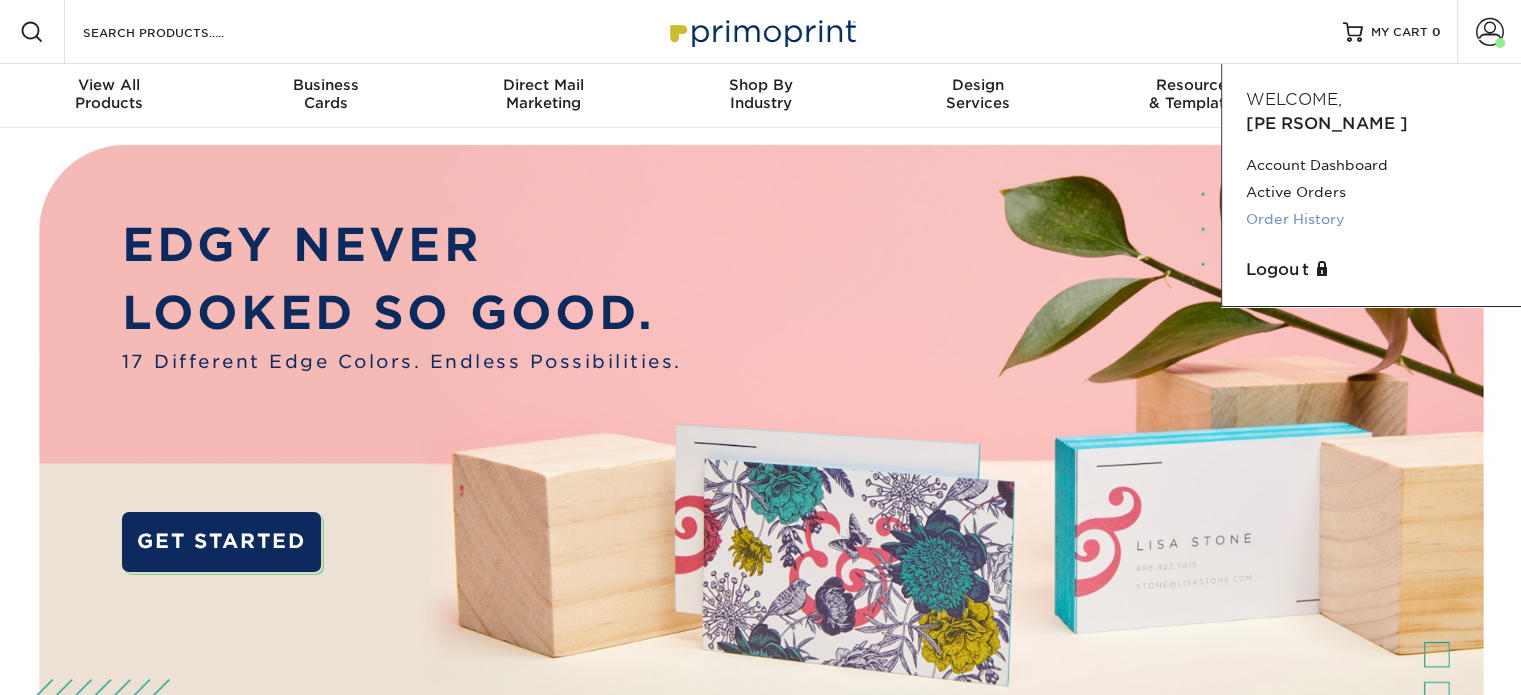 click on "Order History" at bounding box center [1371, 219] 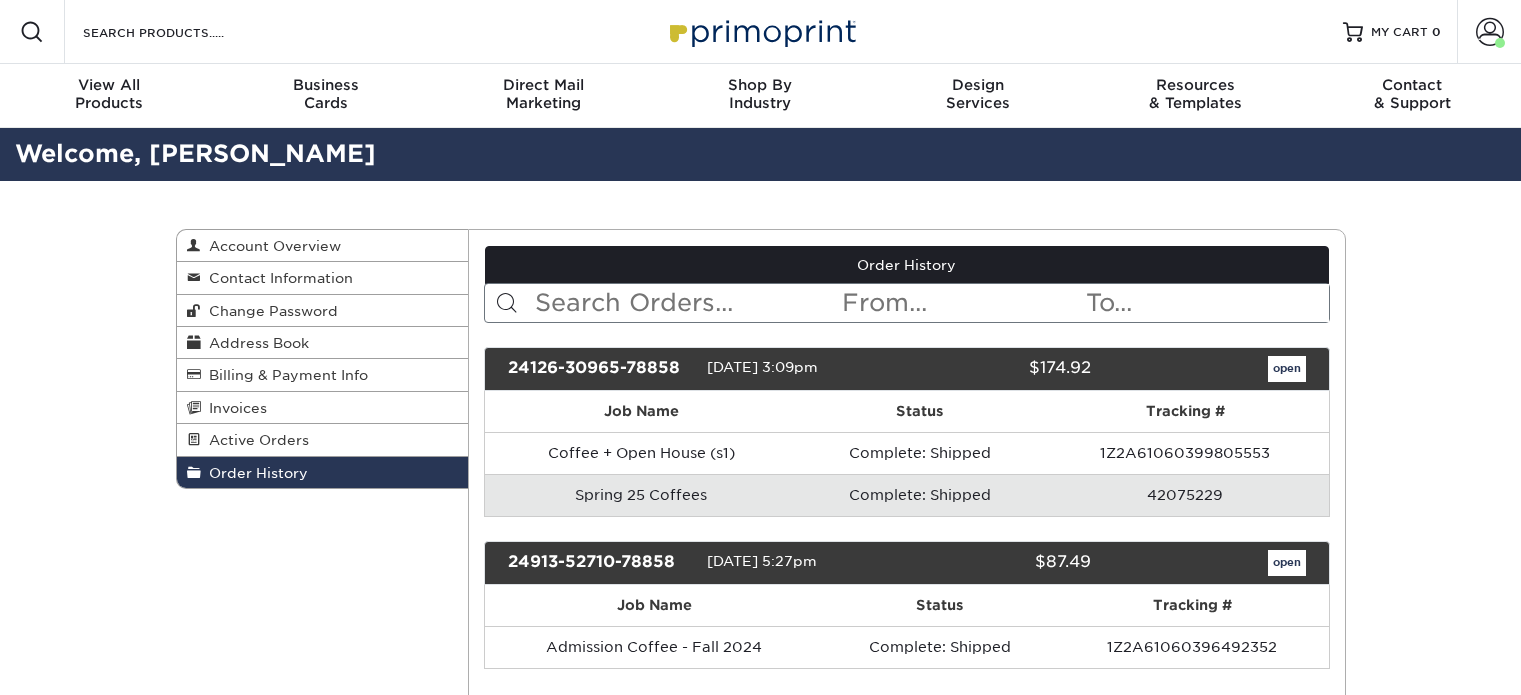 scroll, scrollTop: 0, scrollLeft: 0, axis: both 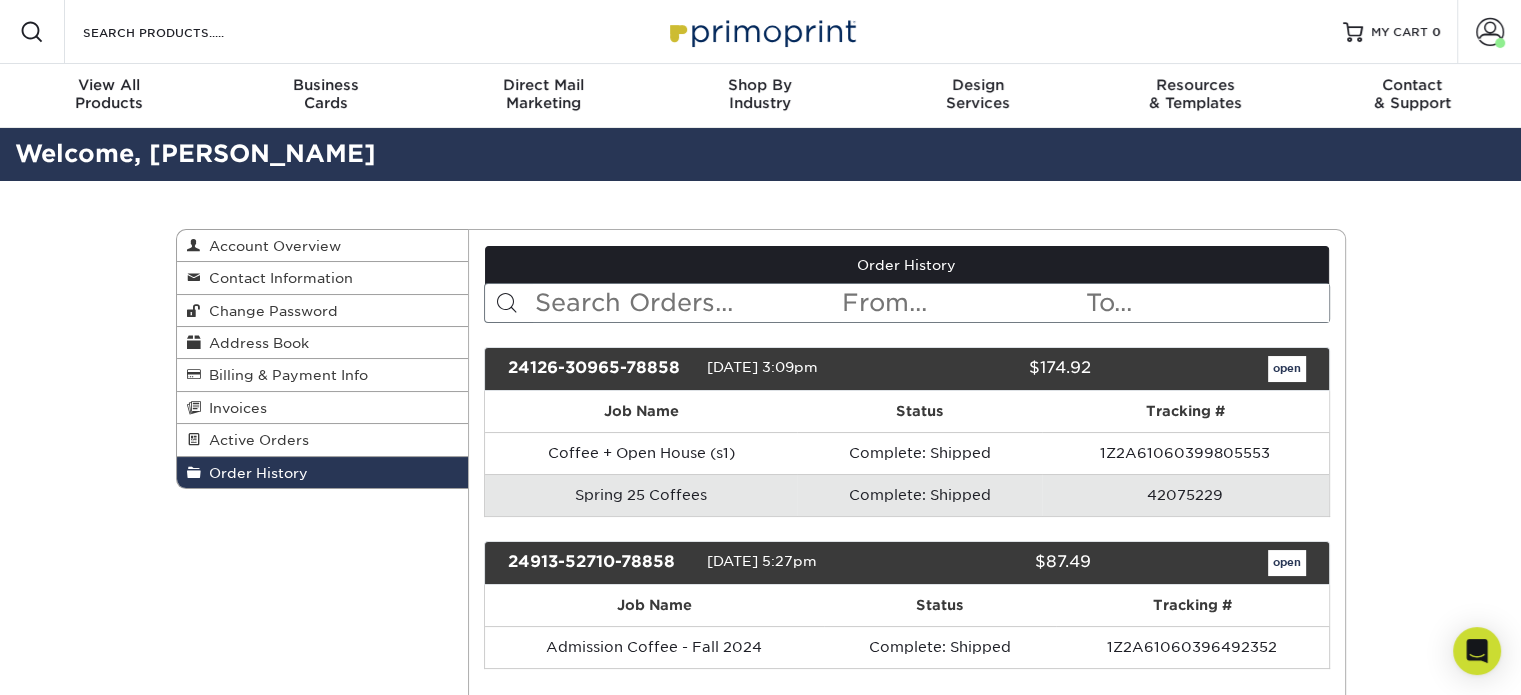 click at bounding box center (962, 303) 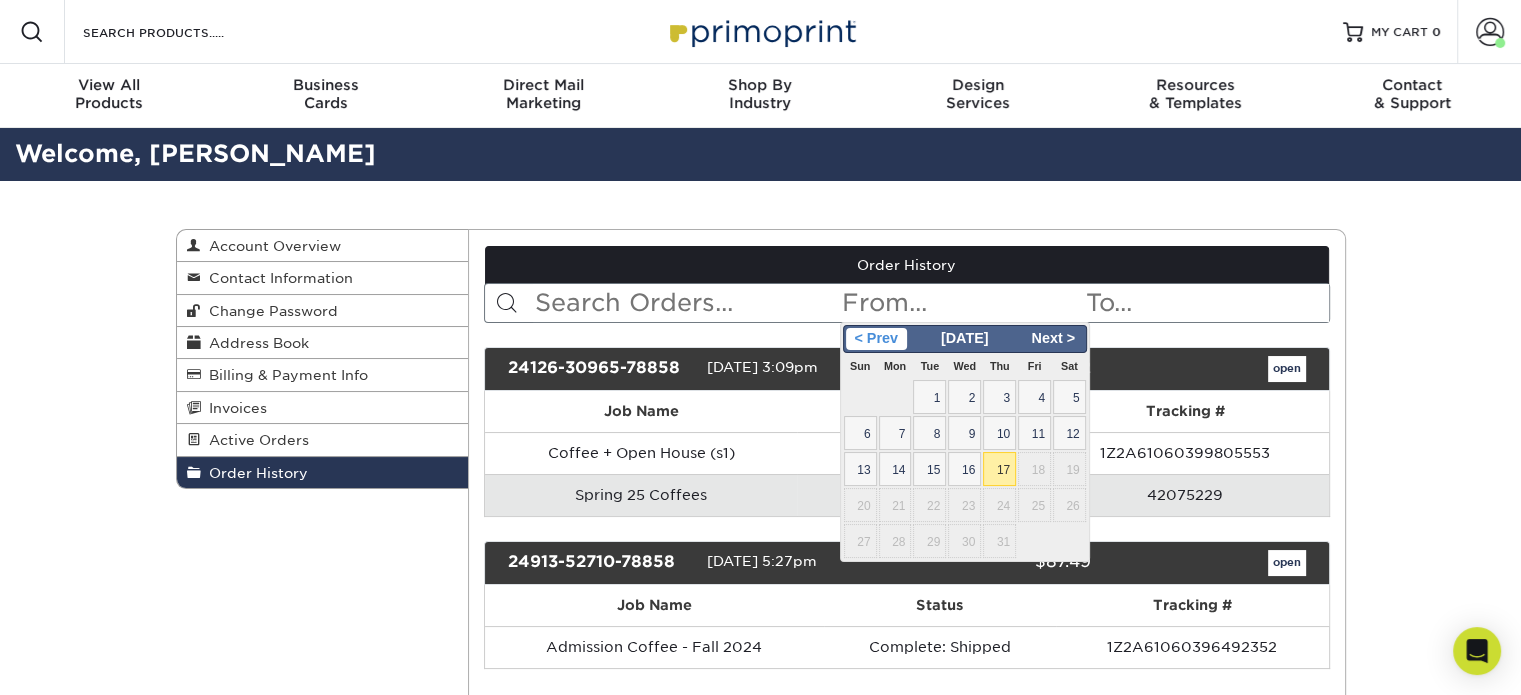 click on "< Prev" at bounding box center (876, 339) 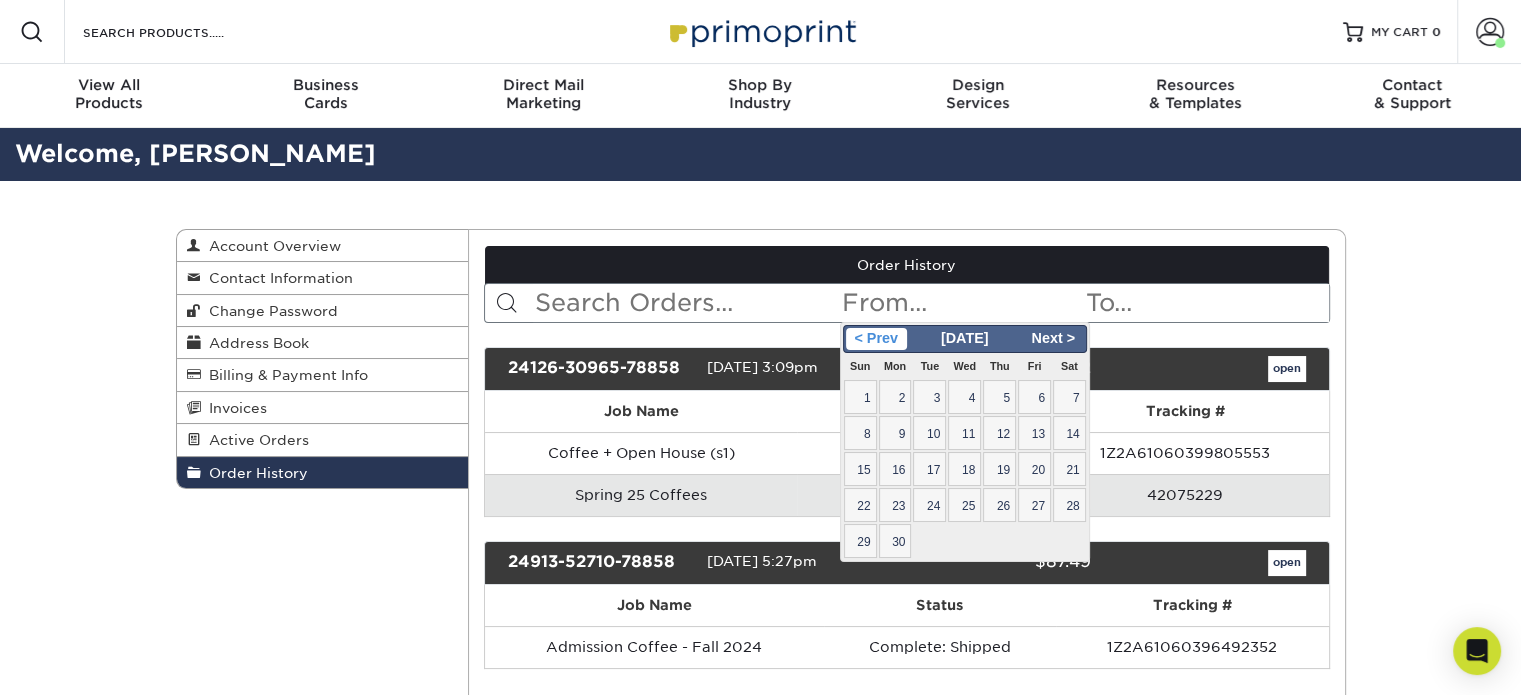 click on "< Prev" at bounding box center [876, 339] 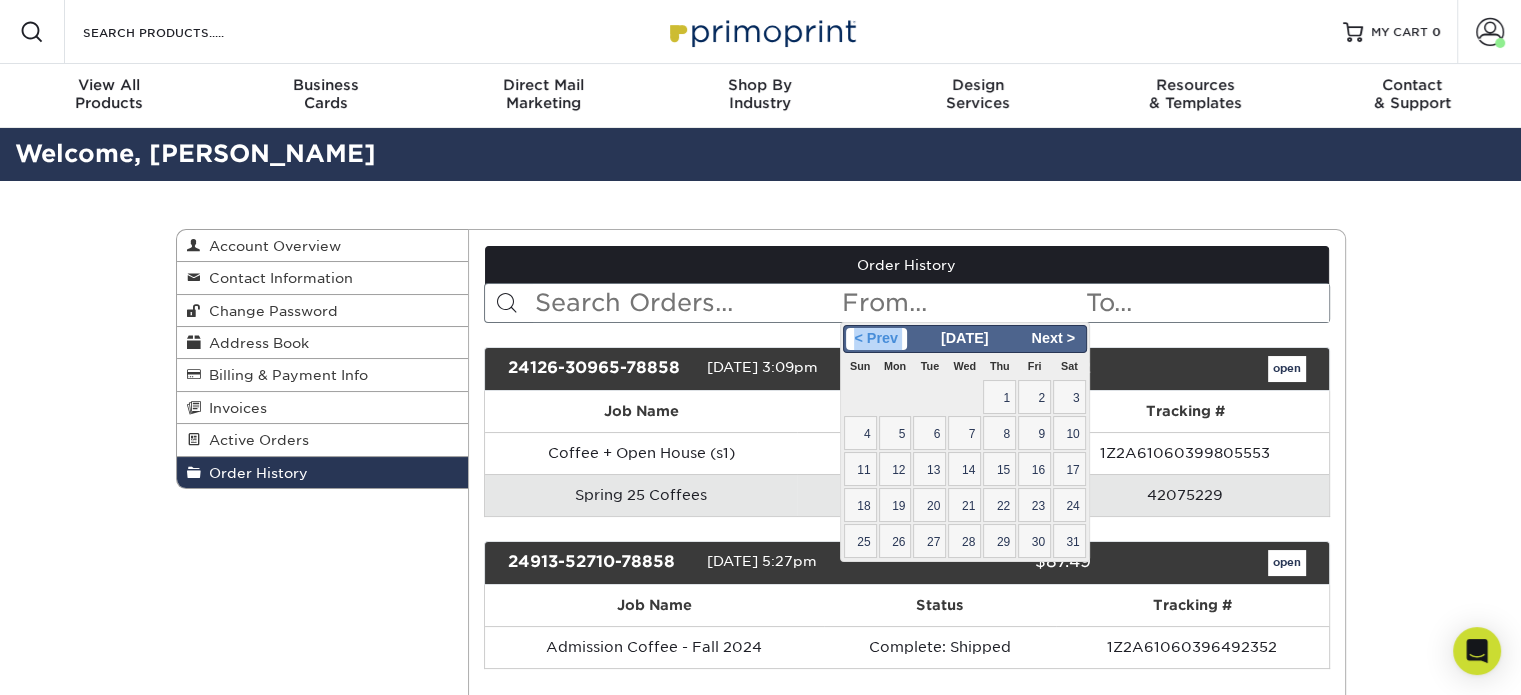 click on "< Prev" at bounding box center (876, 339) 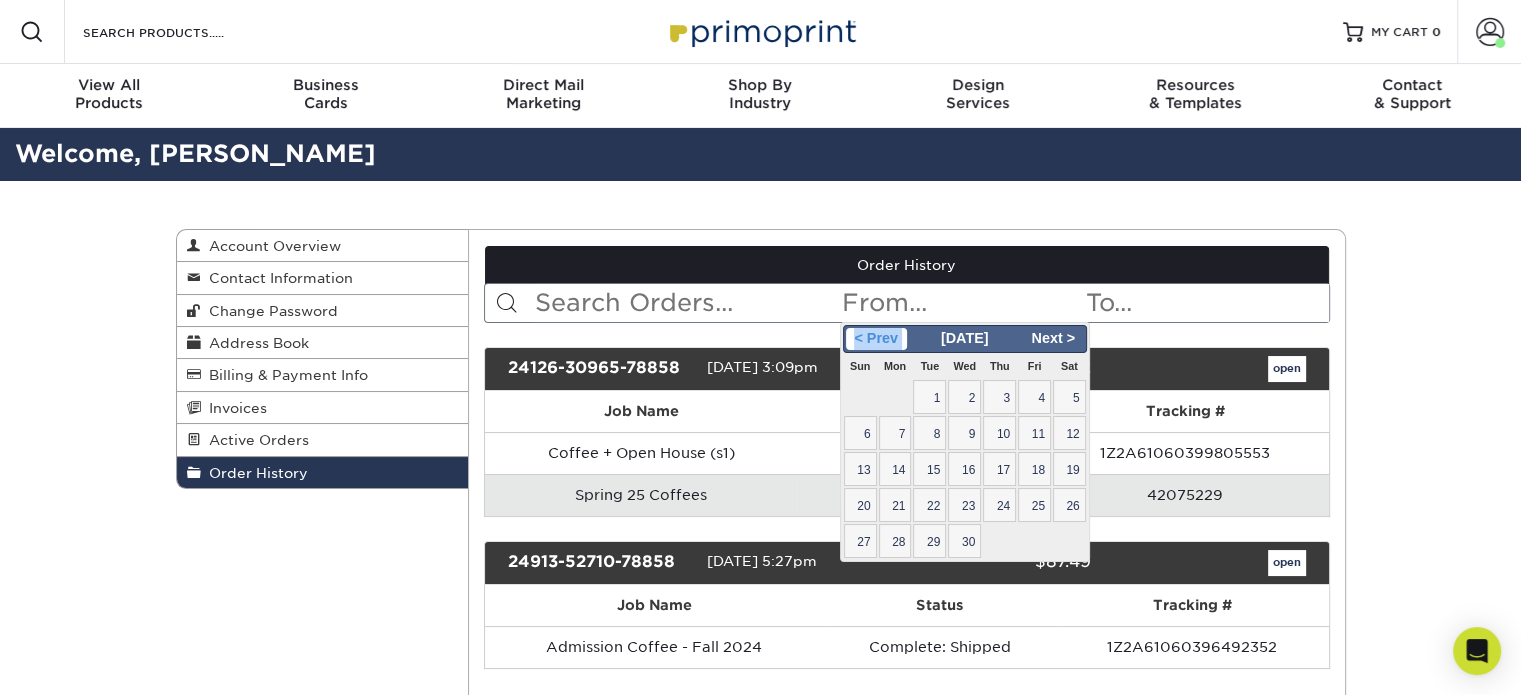click on "< Prev" at bounding box center (876, 339) 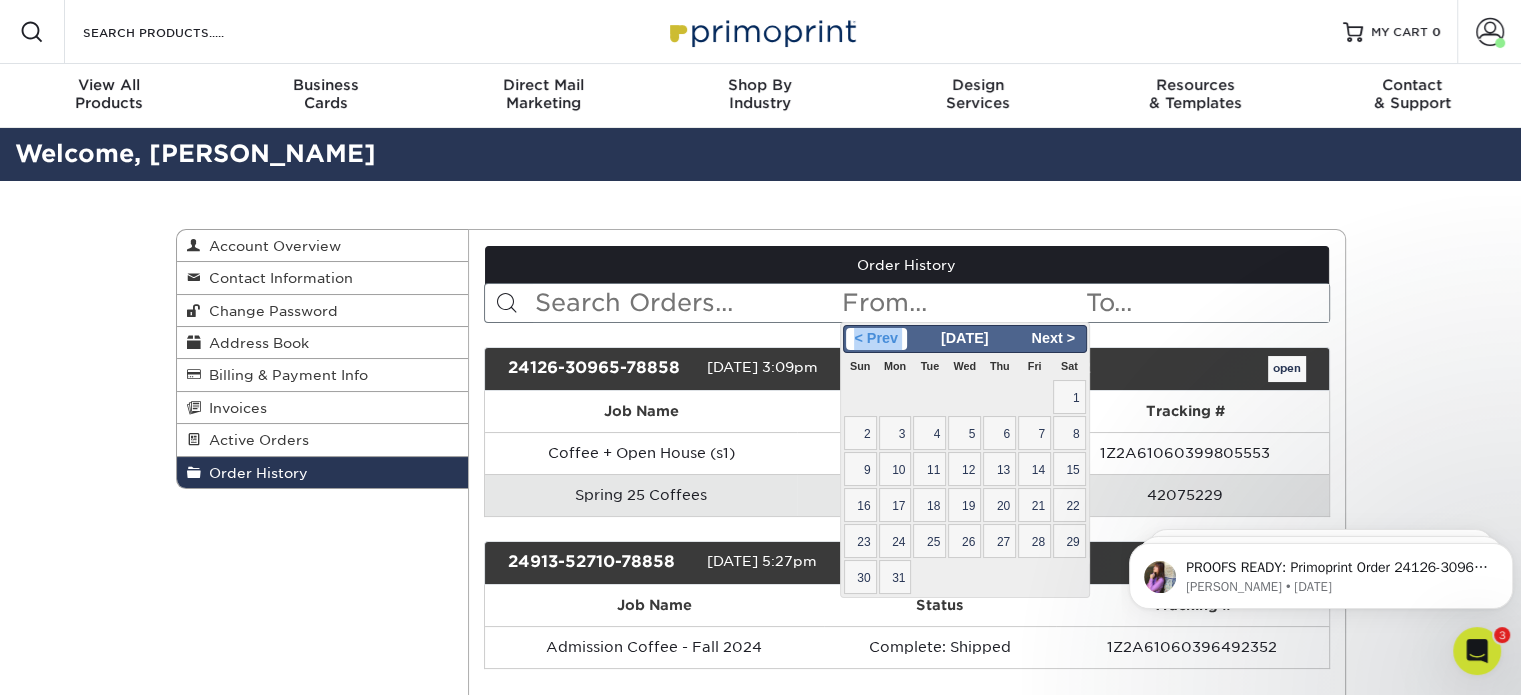 scroll, scrollTop: 0, scrollLeft: 0, axis: both 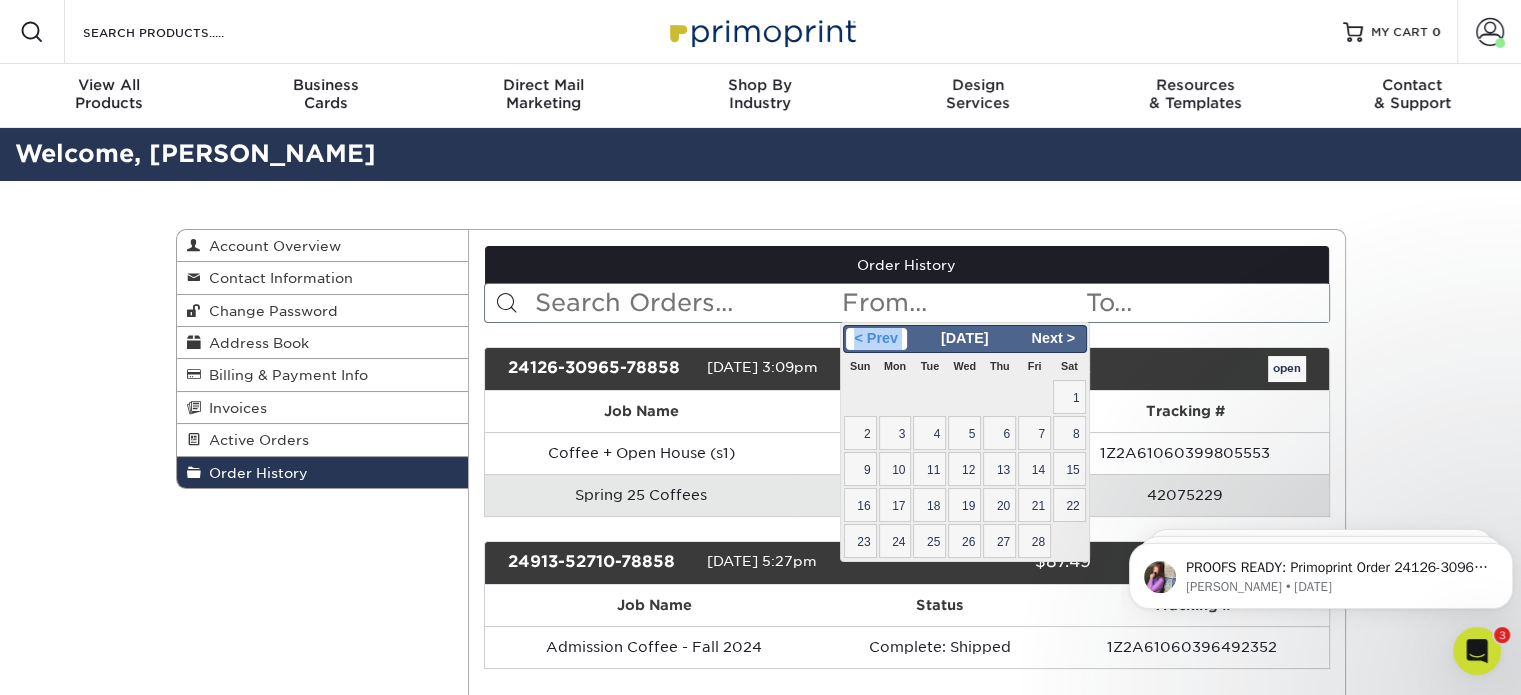 click on "< Prev" at bounding box center (876, 339) 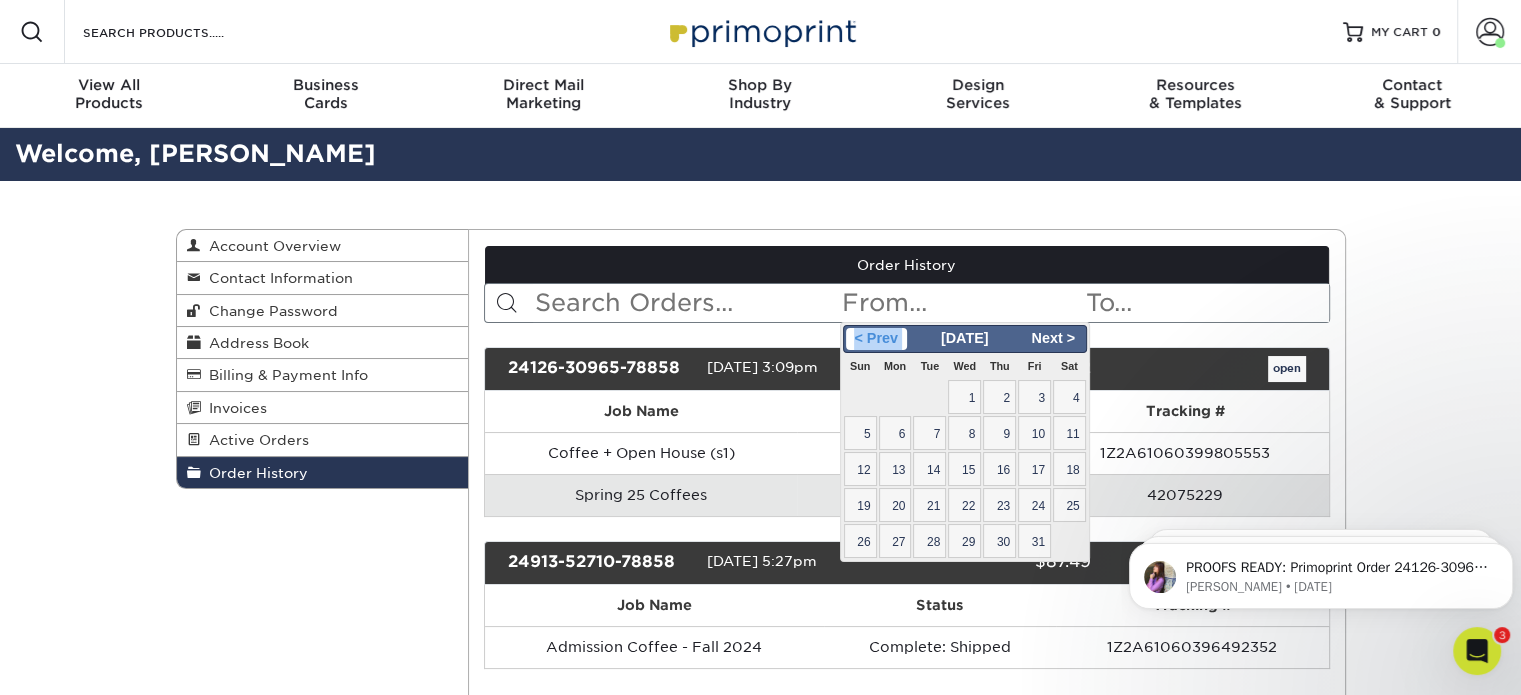 click on "< Prev" at bounding box center (876, 339) 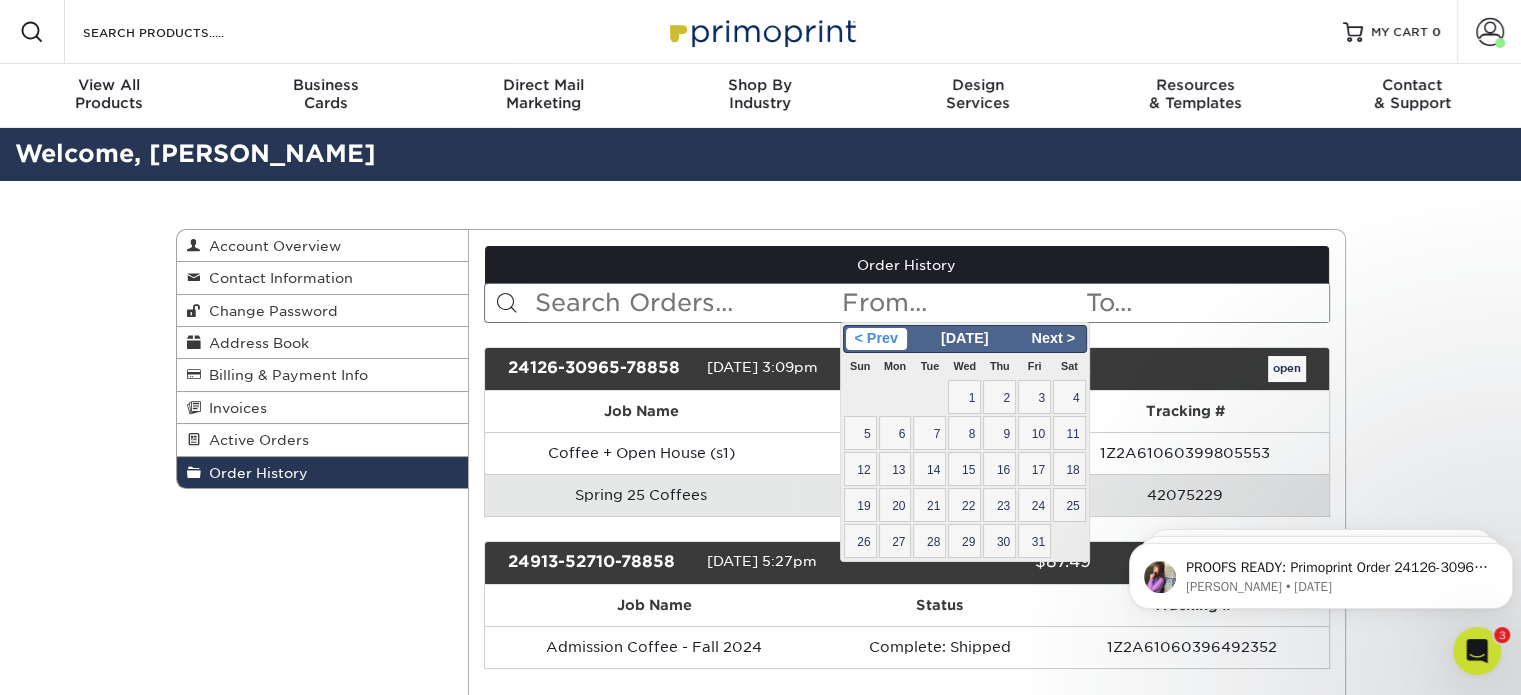 click on "< Prev" at bounding box center (876, 339) 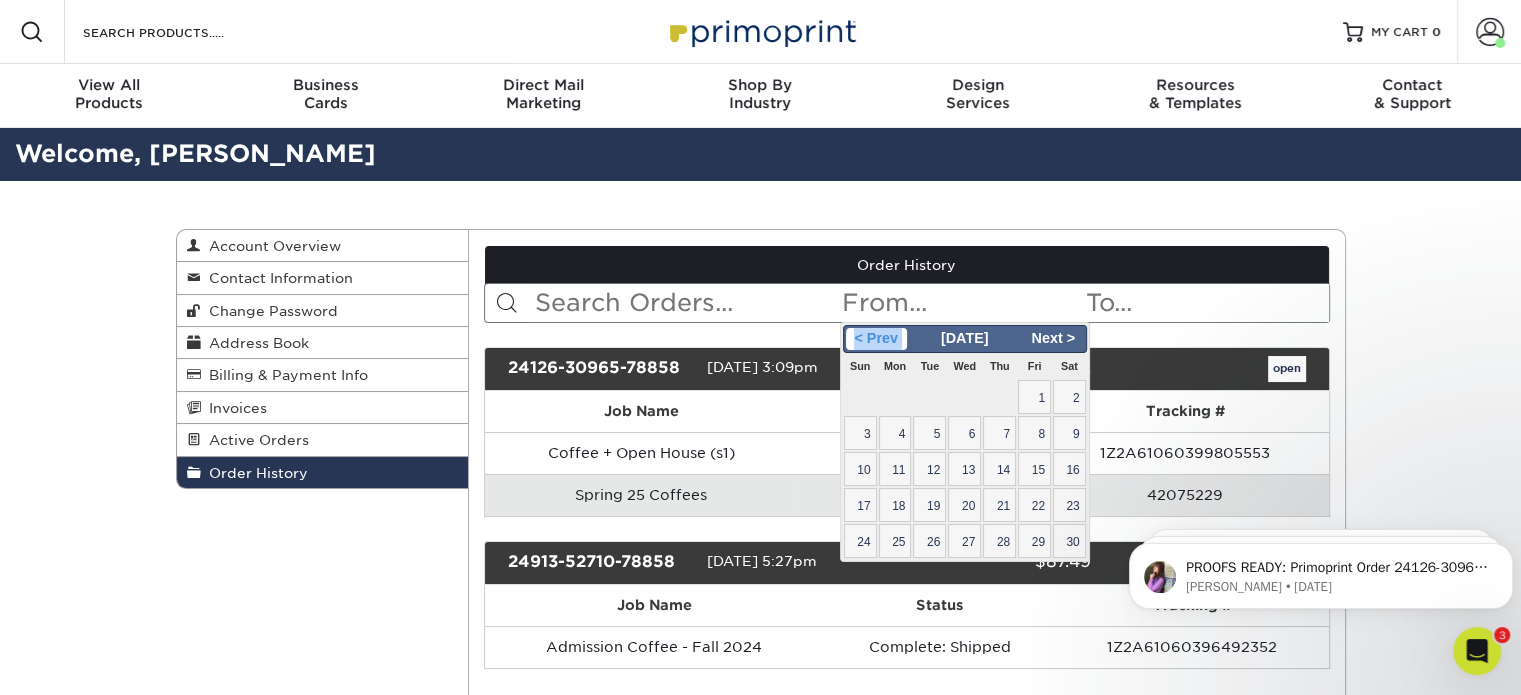 click on "< Prev" at bounding box center (876, 339) 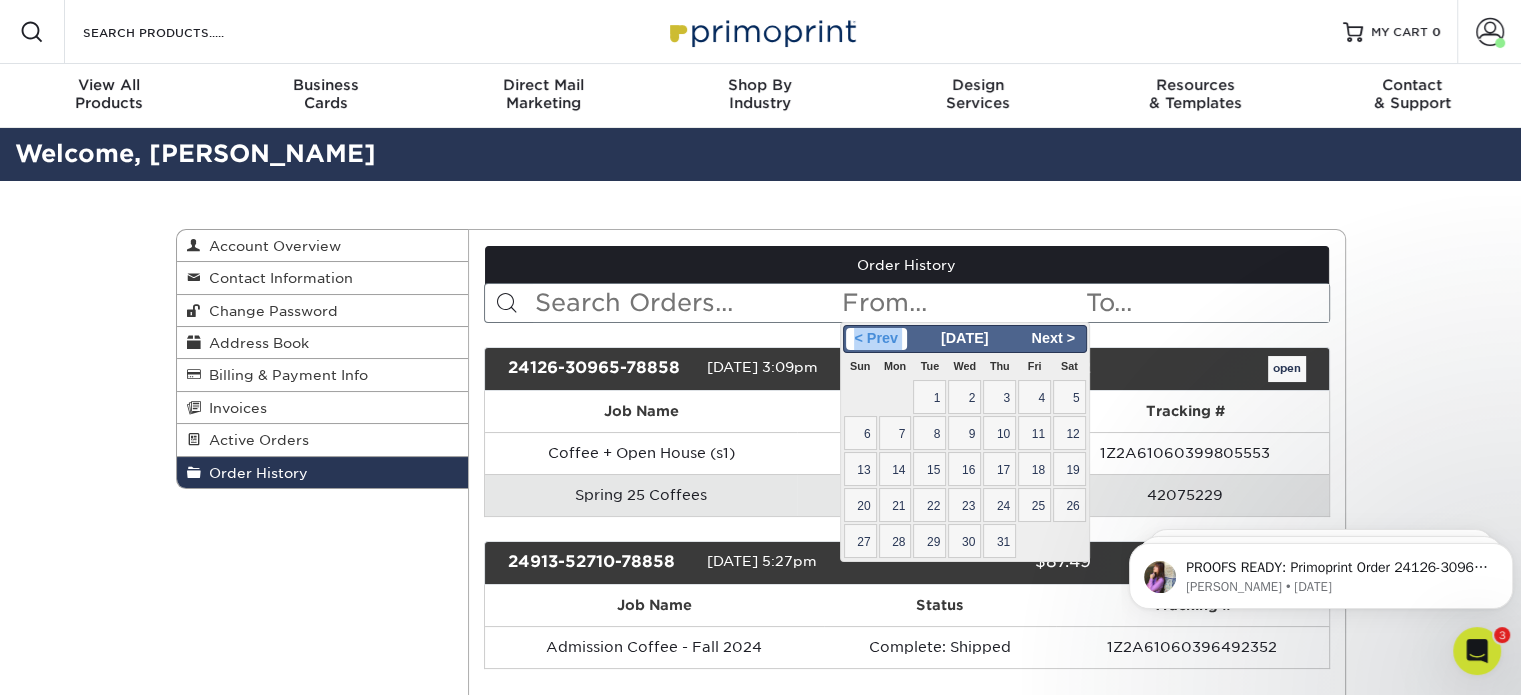 click on "< Prev" at bounding box center [876, 339] 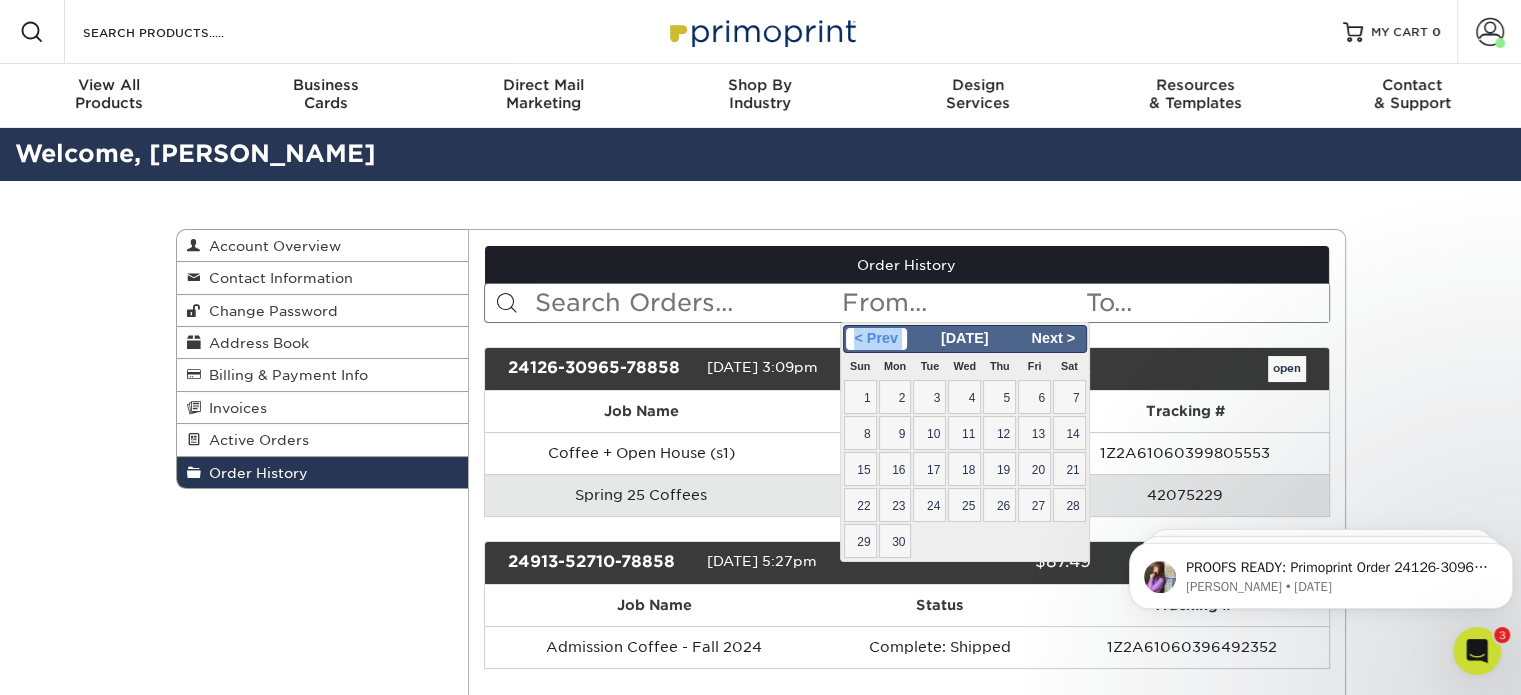click on "< Prev" at bounding box center [876, 339] 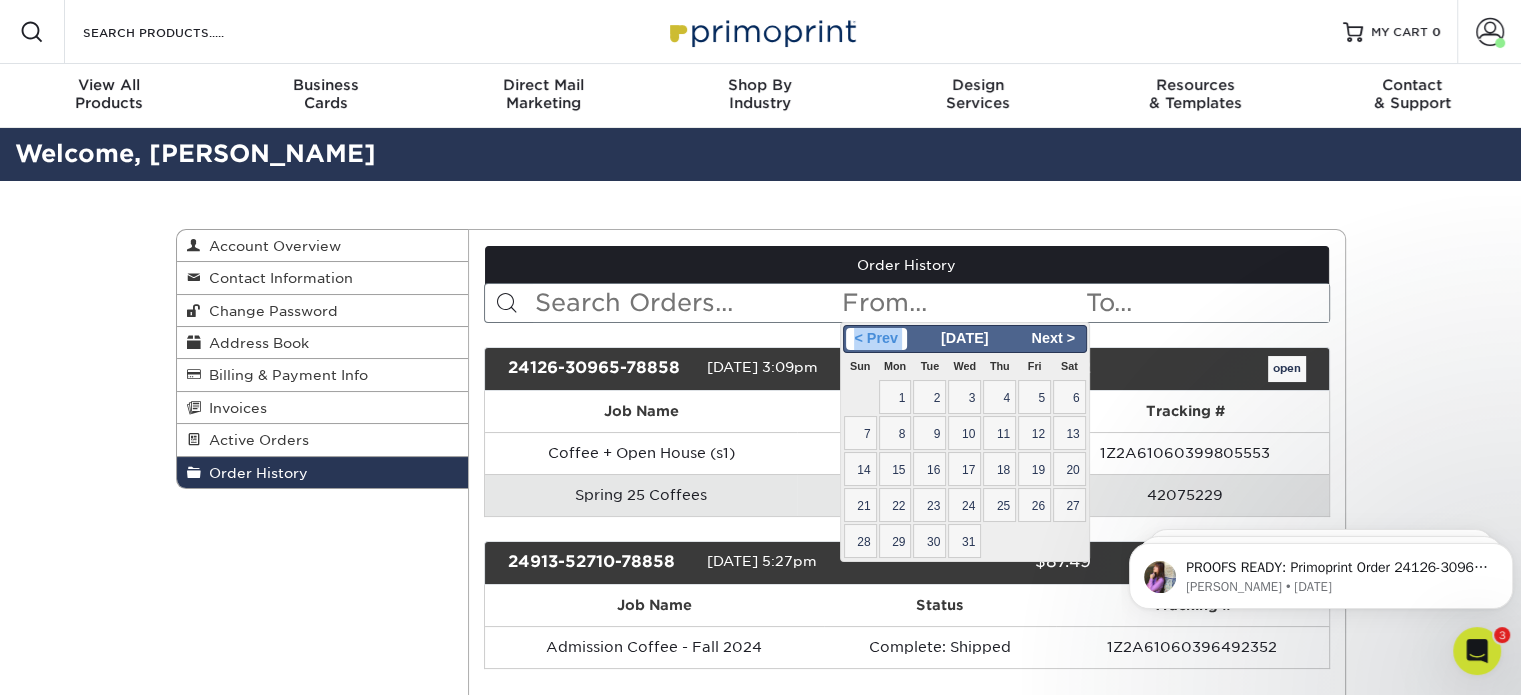 click on "< Prev" at bounding box center [876, 339] 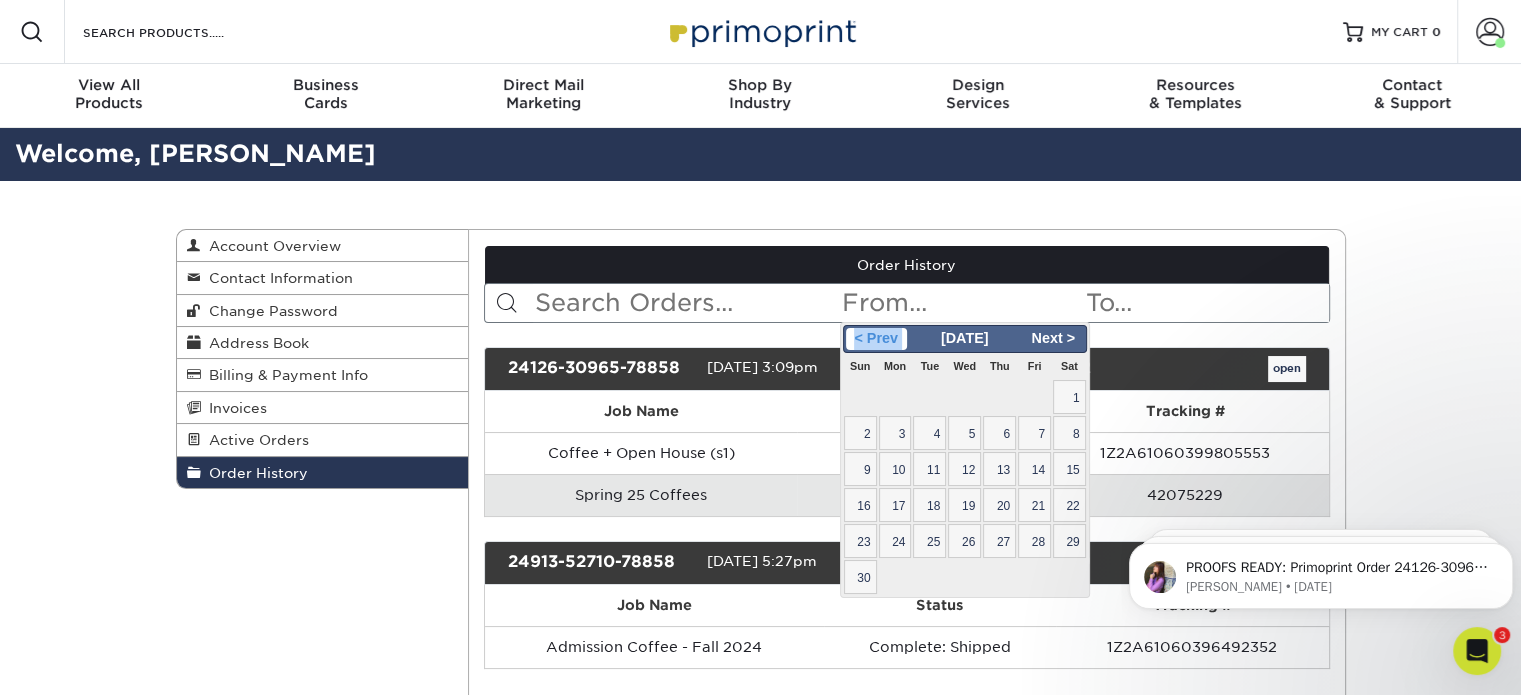 click on "< Prev" at bounding box center (876, 339) 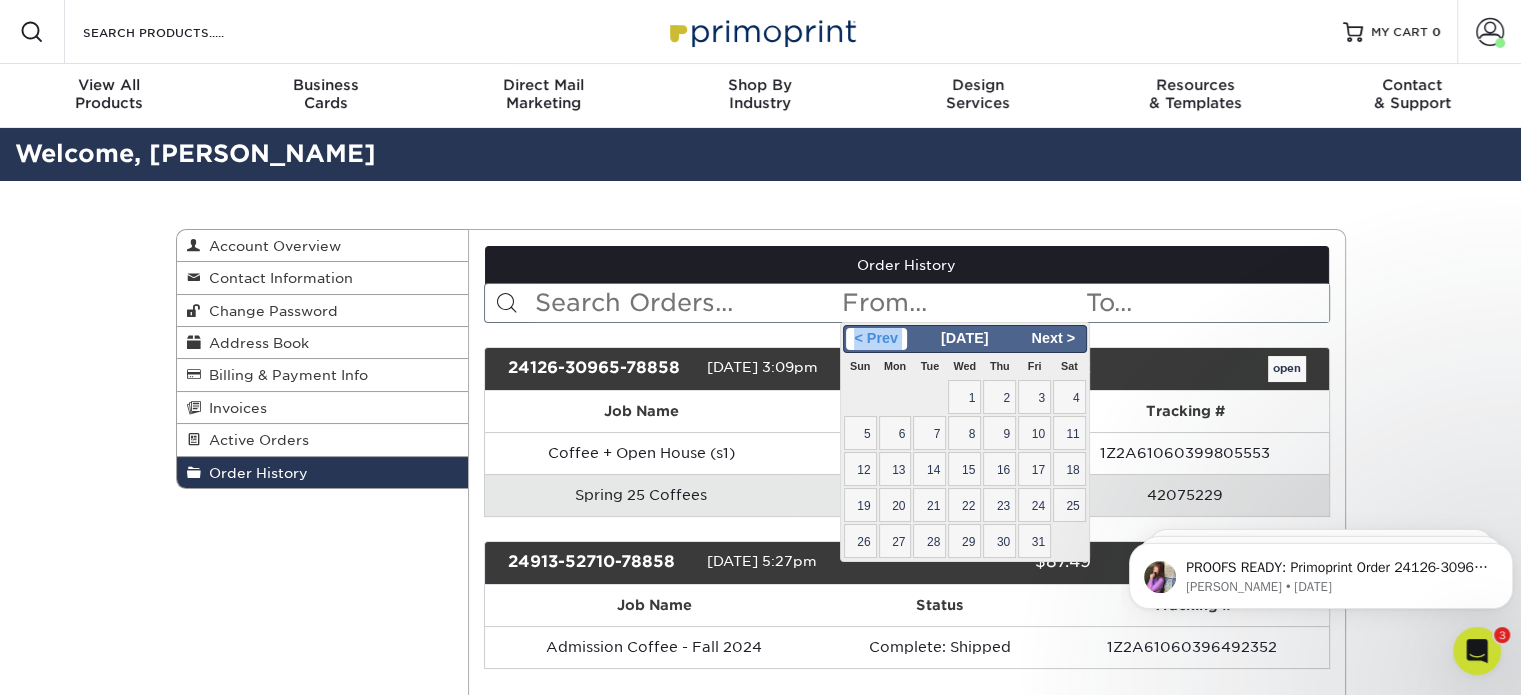 click on "< Prev" at bounding box center [876, 339] 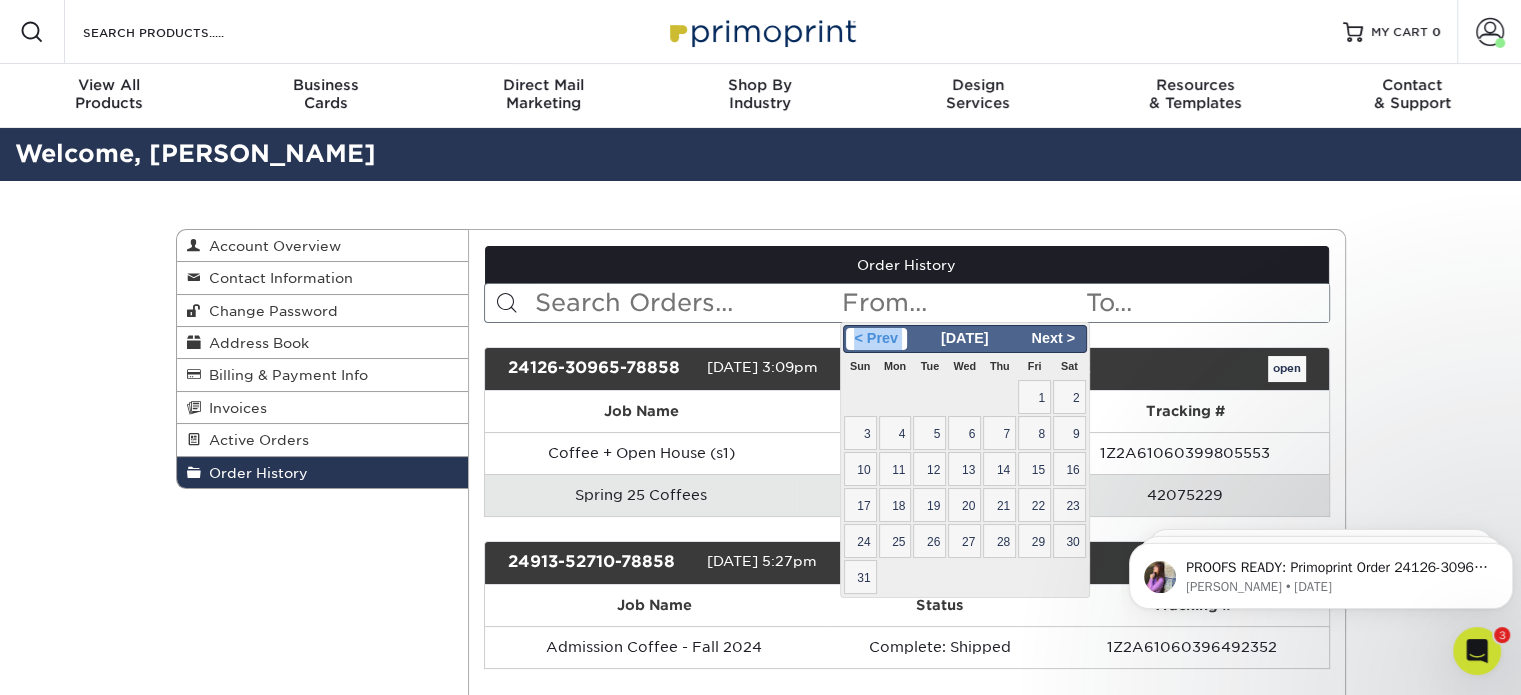 click on "< Prev" at bounding box center [876, 339] 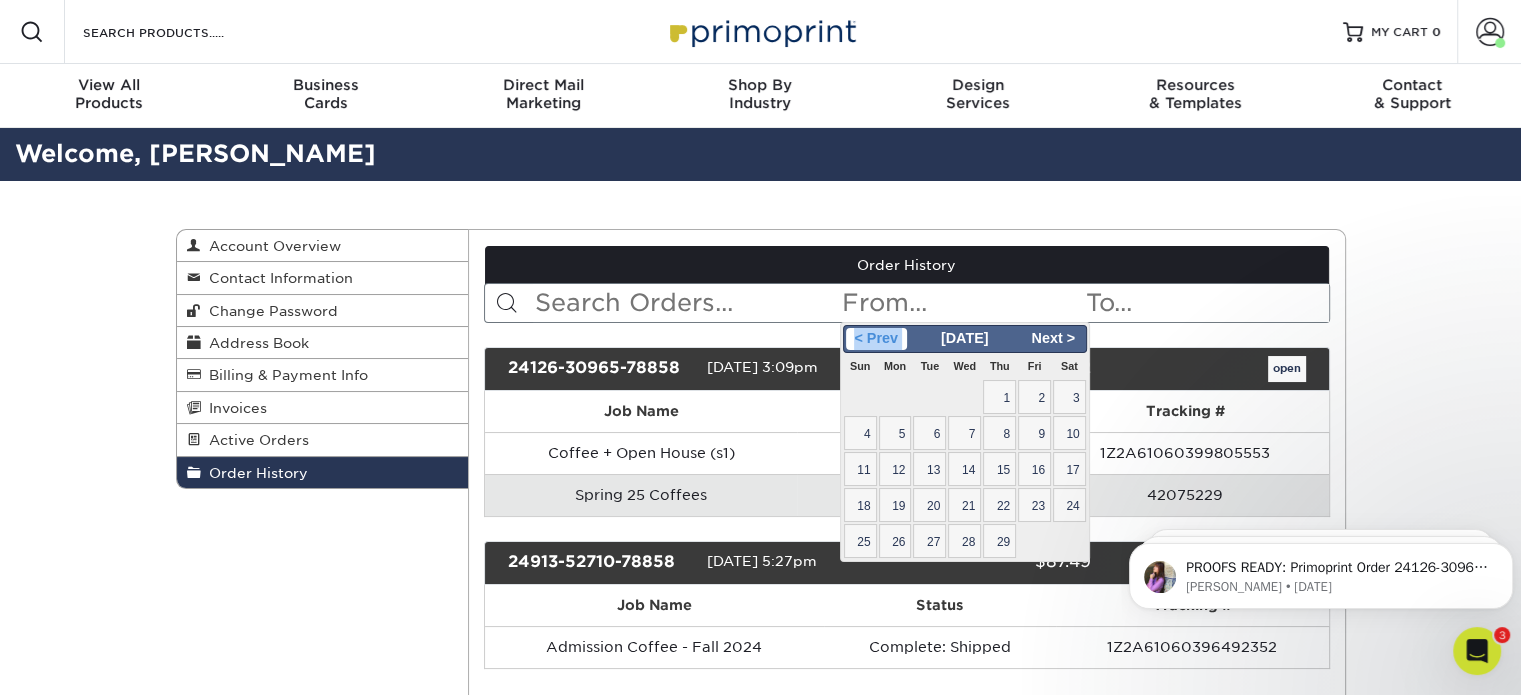 click on "< Prev" at bounding box center [876, 339] 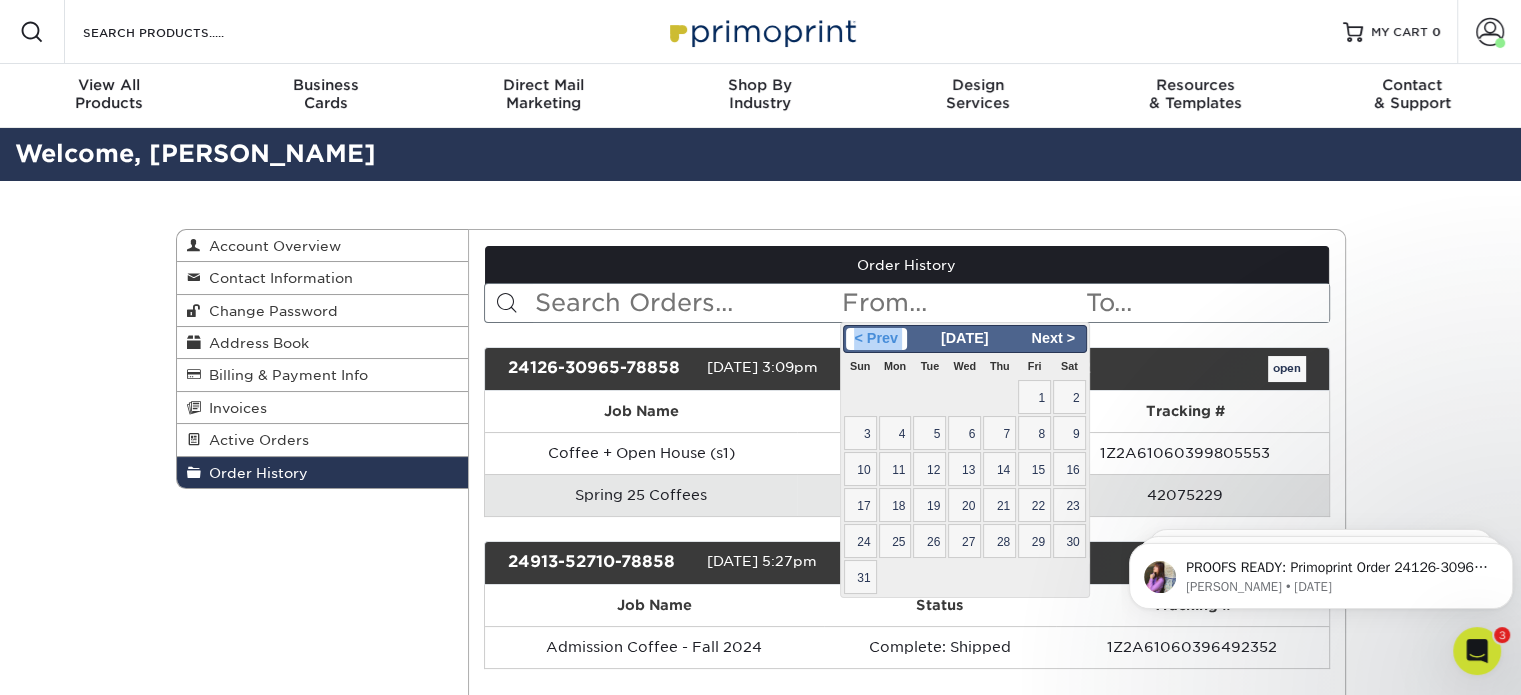 click on "< Prev" at bounding box center (876, 339) 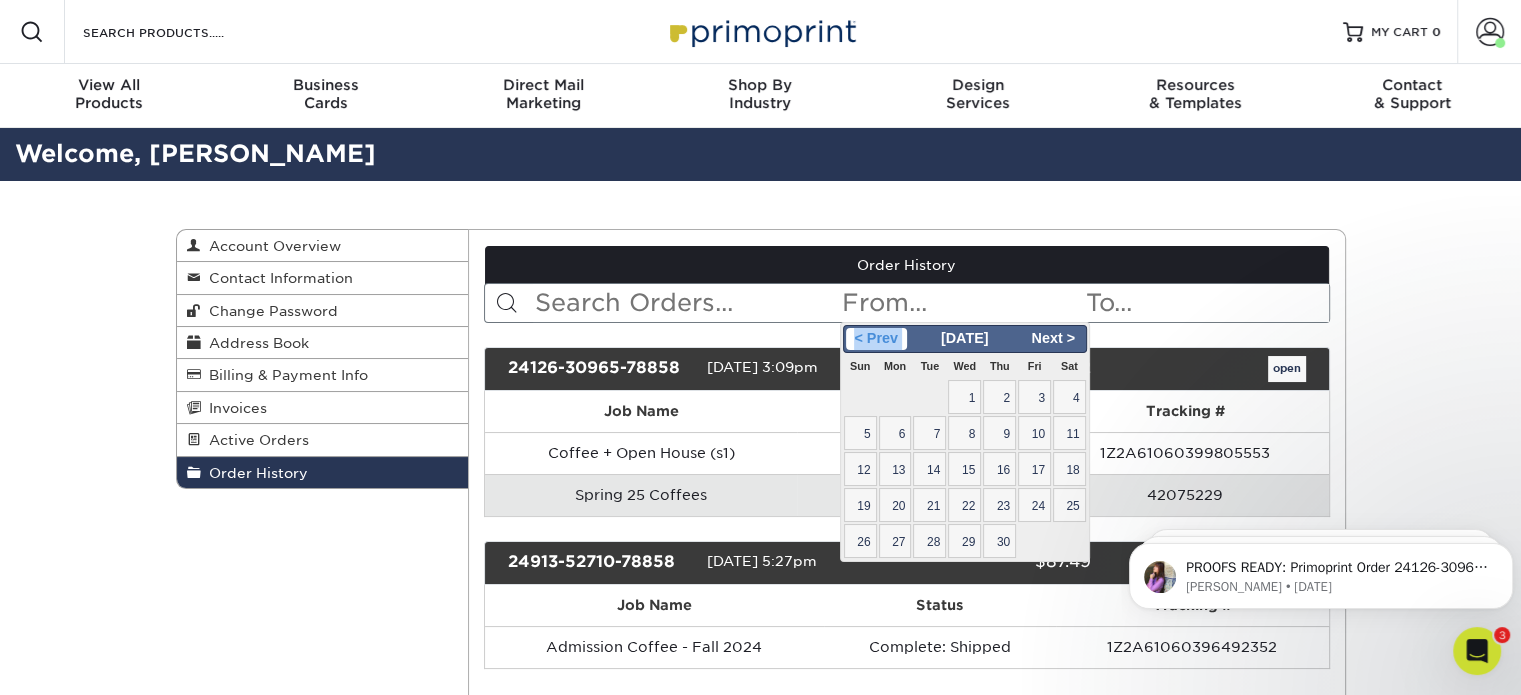 click on "< Prev" at bounding box center (876, 339) 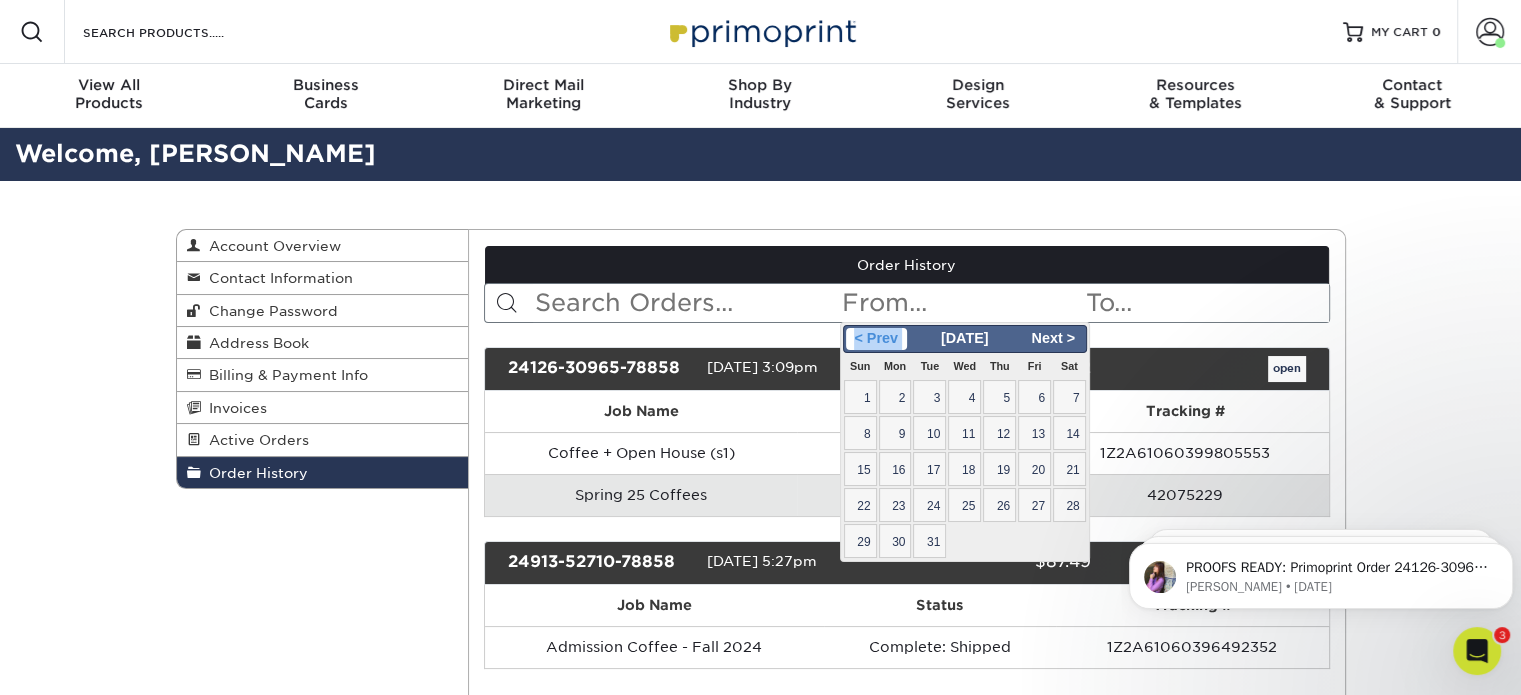 click on "< Prev" at bounding box center [876, 339] 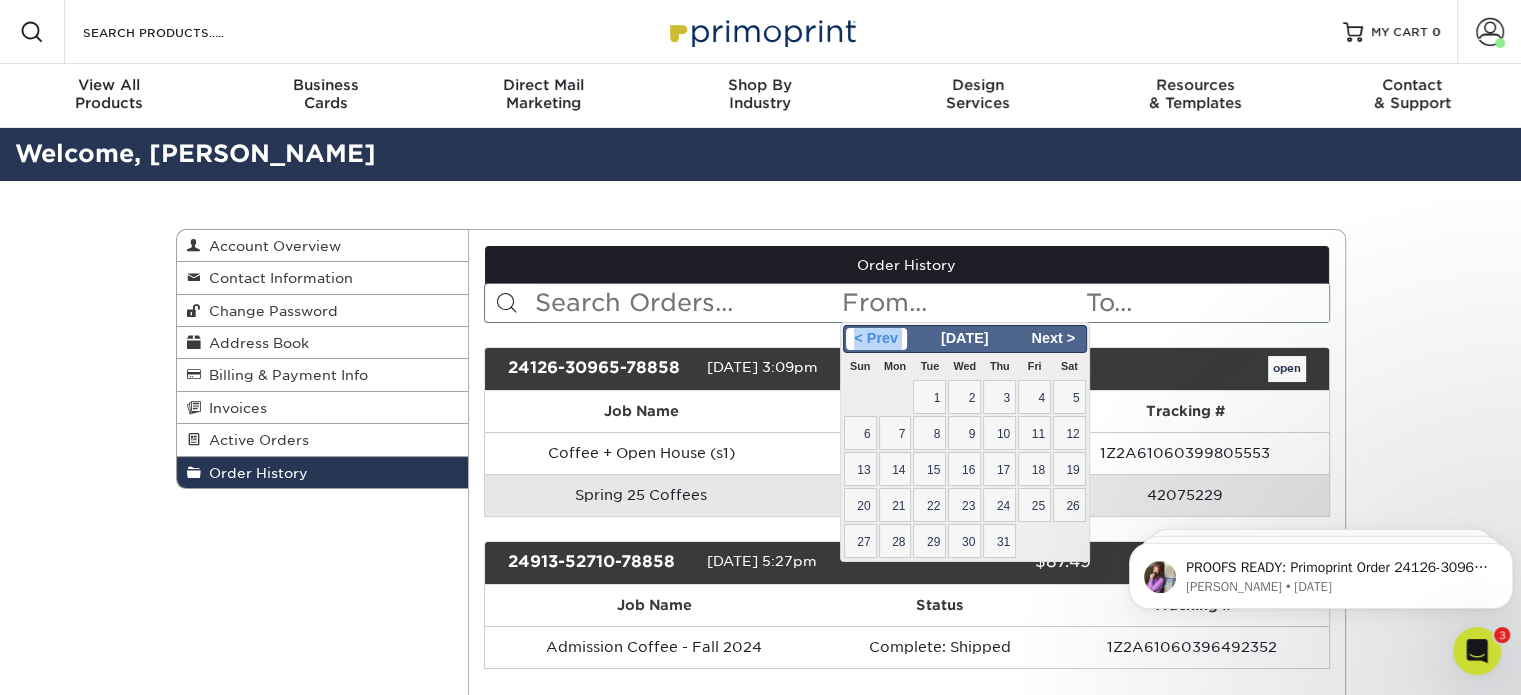 click on "< Prev" at bounding box center [876, 339] 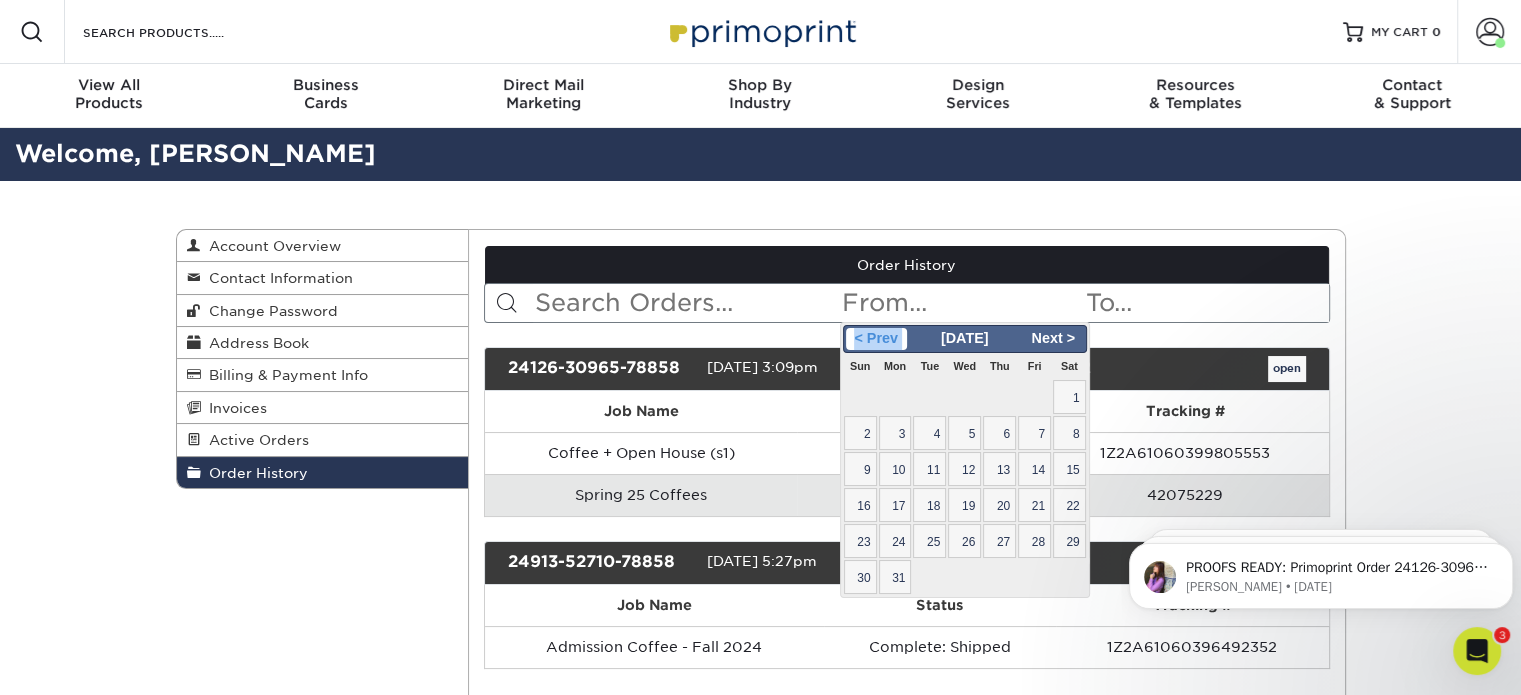 click on "< Prev" at bounding box center (876, 339) 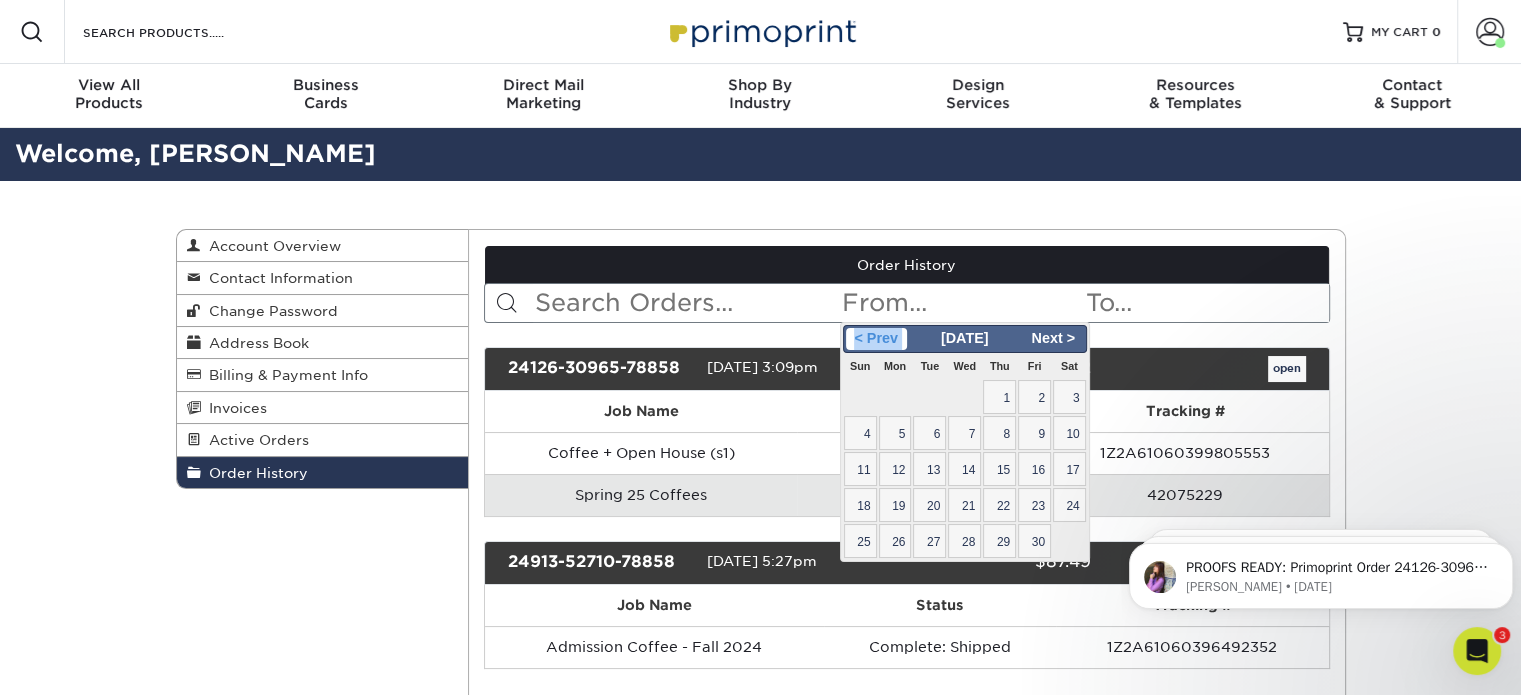 click on "< Prev" at bounding box center (876, 339) 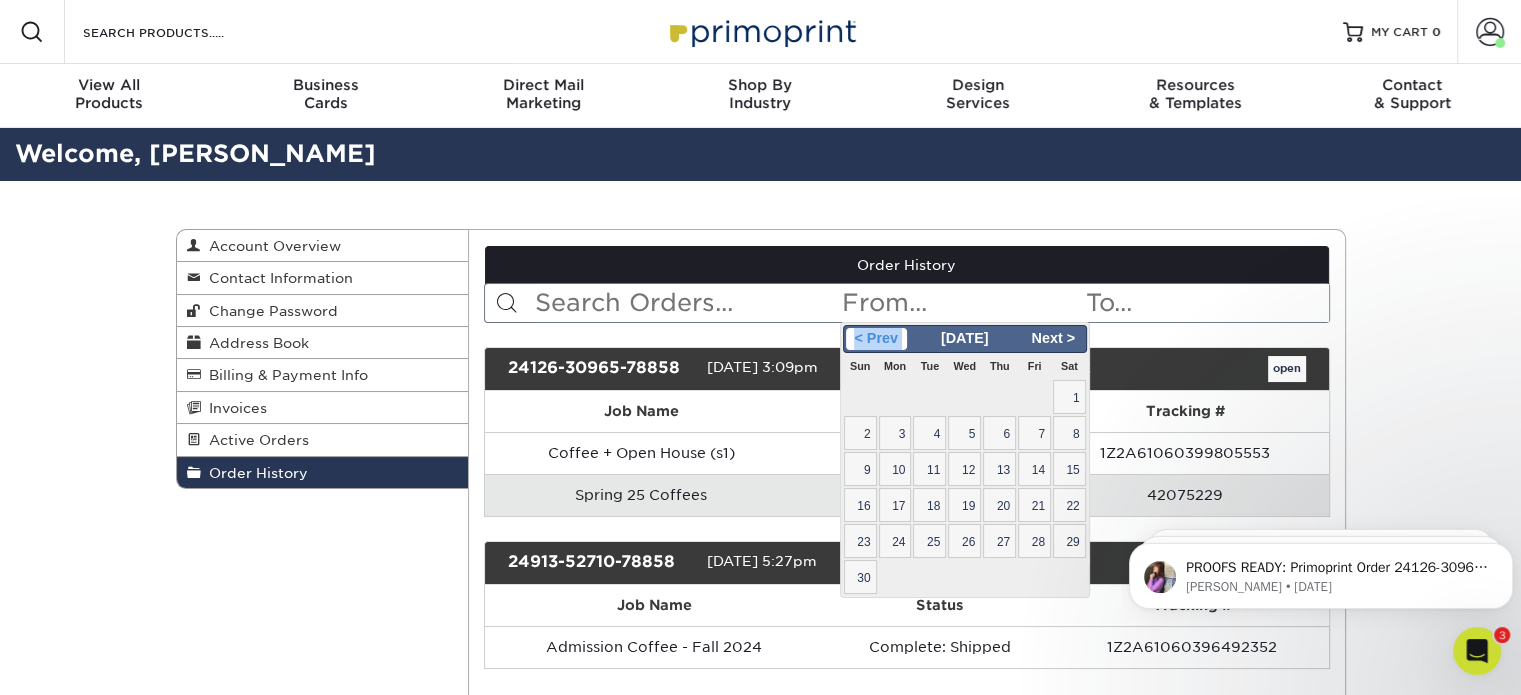 click on "< Prev" at bounding box center [876, 339] 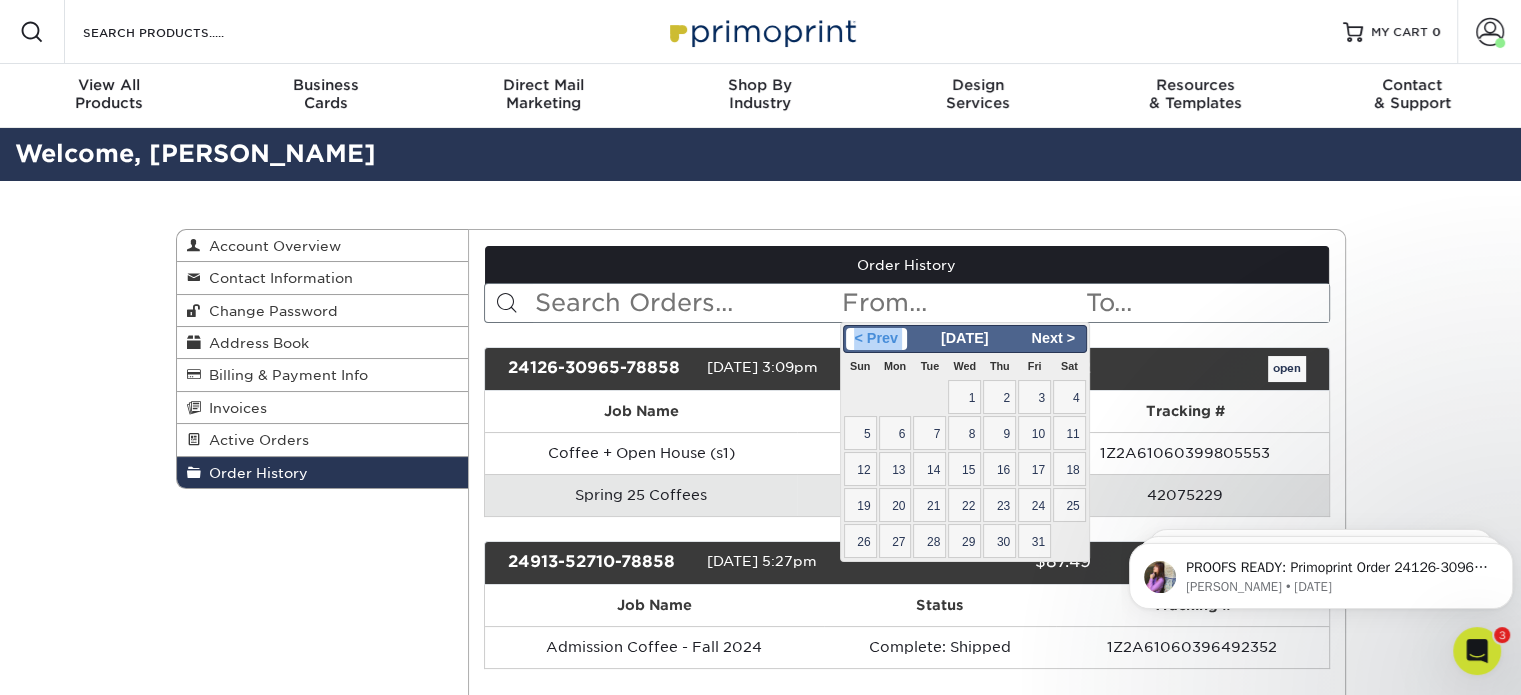click on "< Prev" at bounding box center [876, 339] 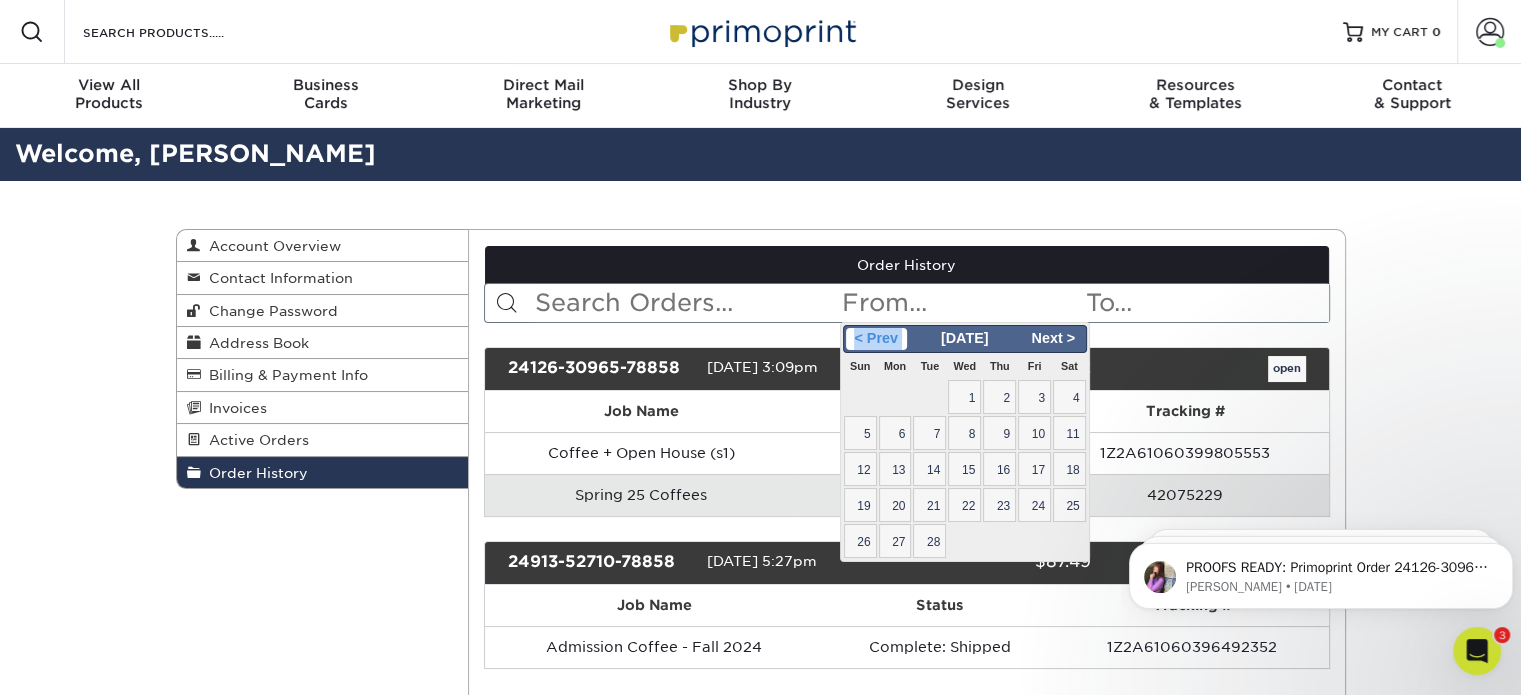 click on "< Prev" at bounding box center (876, 339) 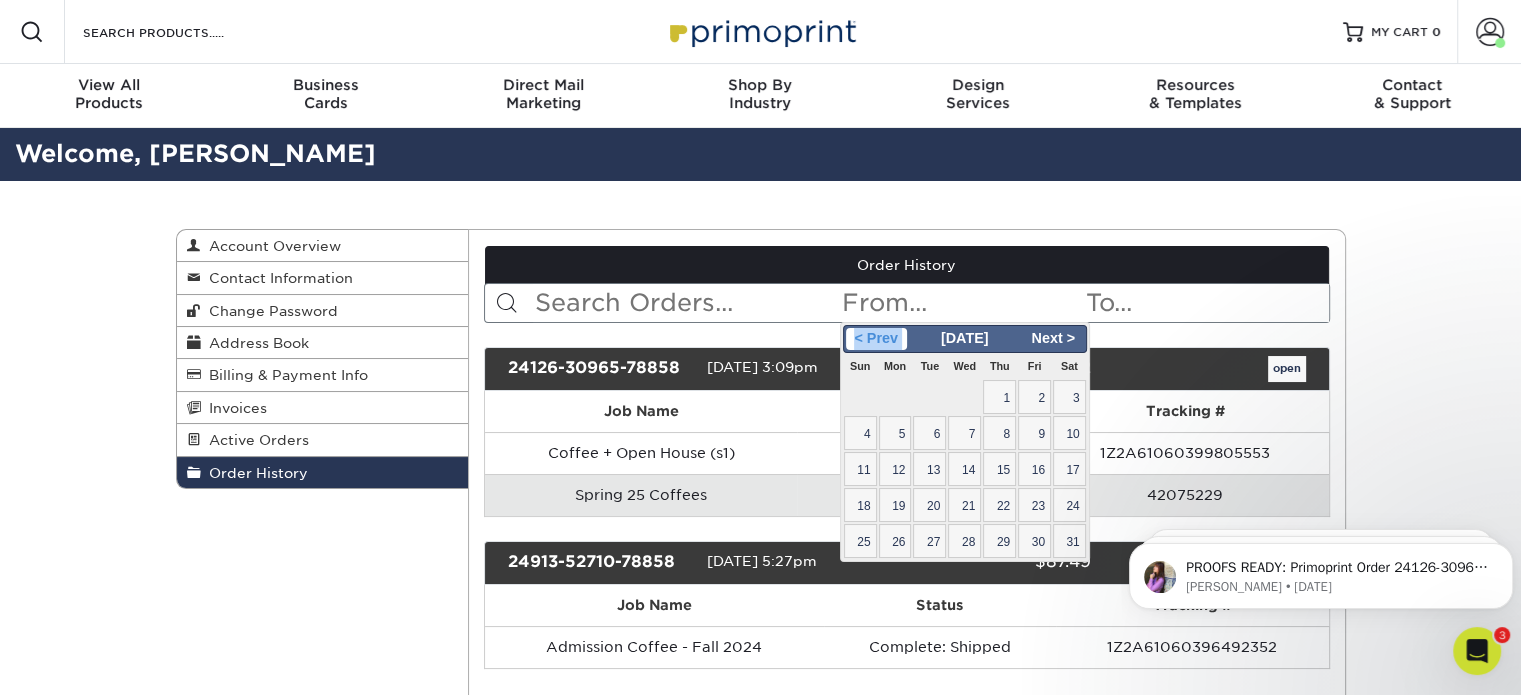 click on "< Prev" at bounding box center [876, 339] 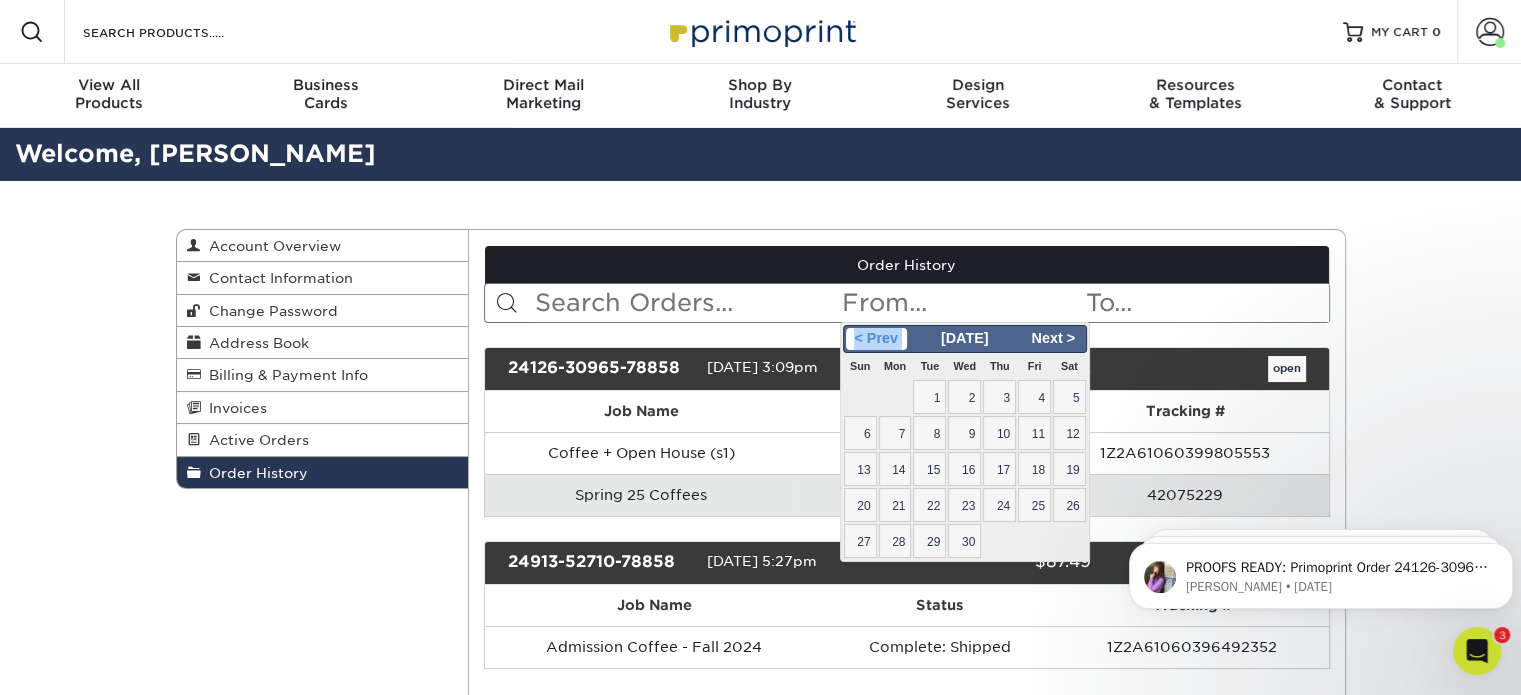 click on "< Prev" at bounding box center (876, 339) 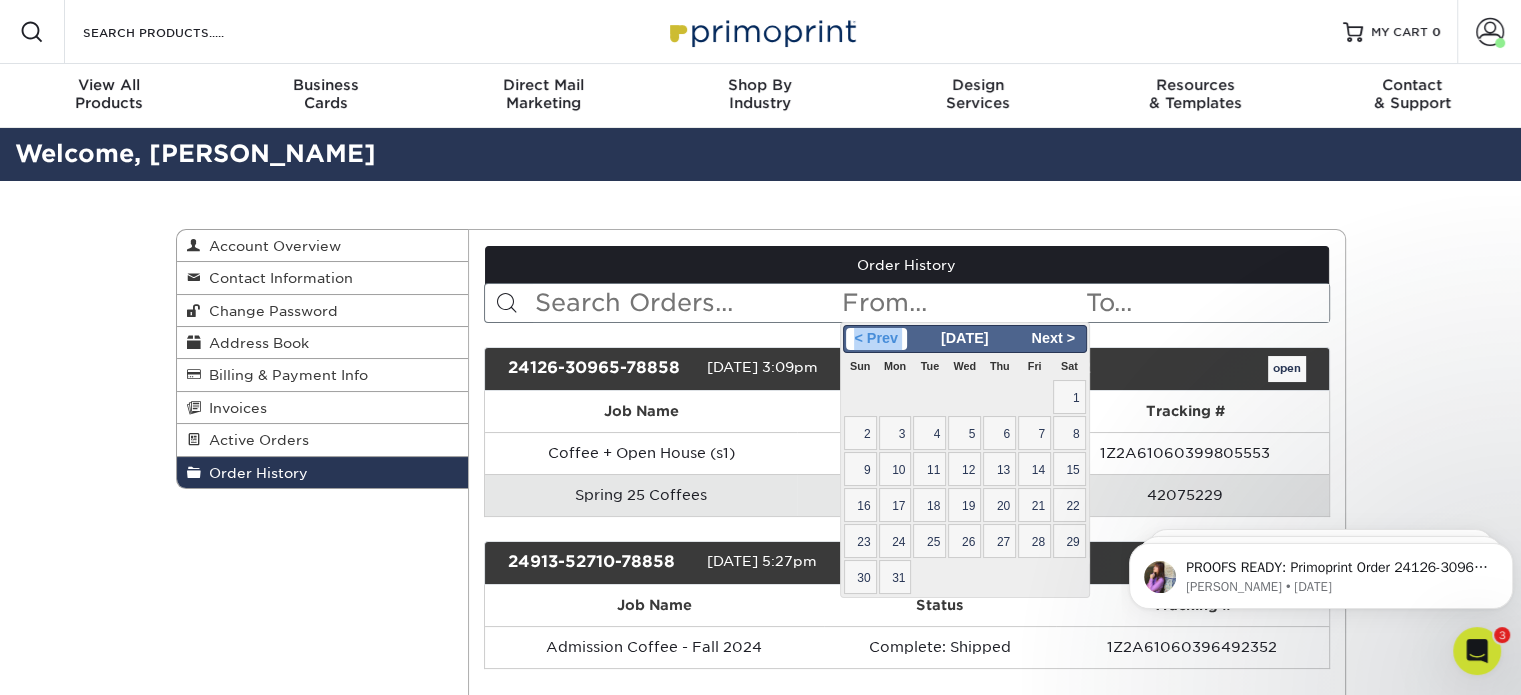 click on "< Prev" at bounding box center (876, 339) 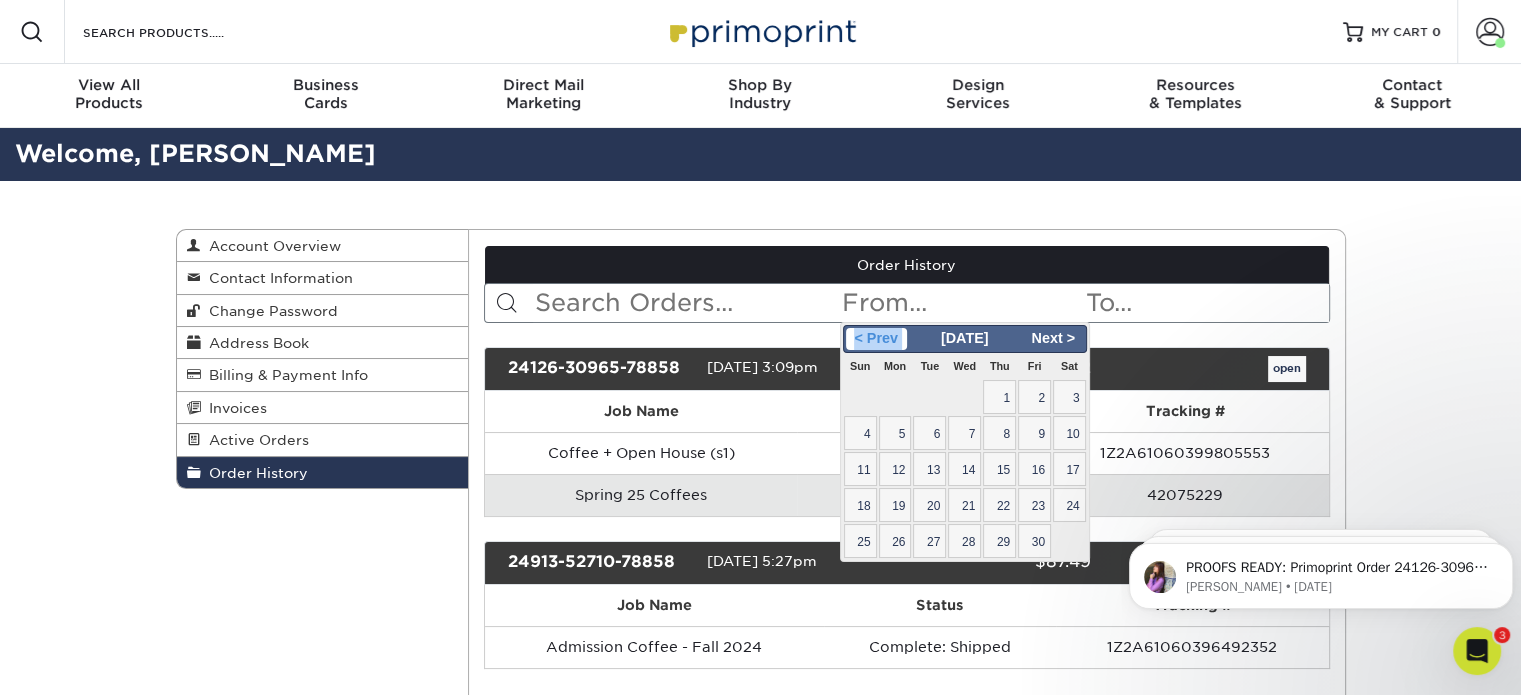 click on "< Prev" at bounding box center (876, 339) 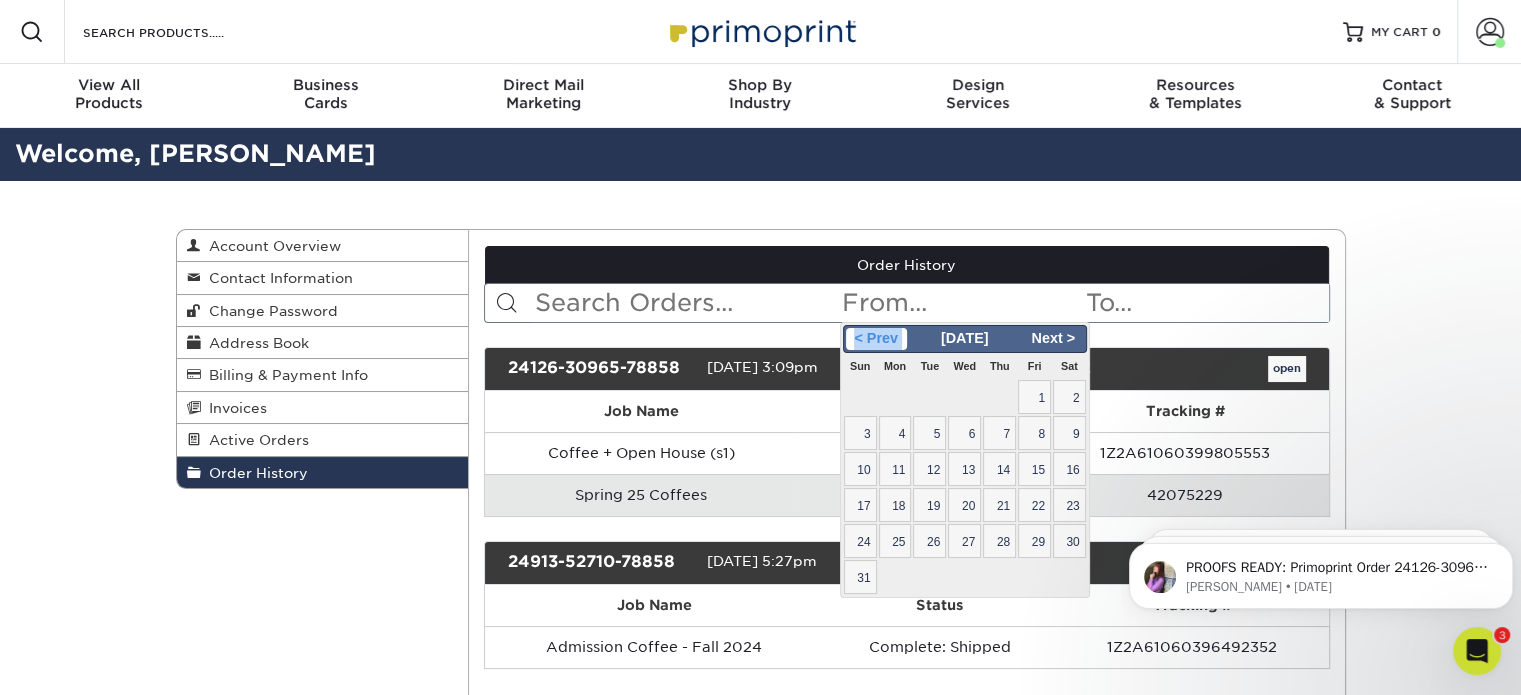 click on "< Prev" at bounding box center (876, 339) 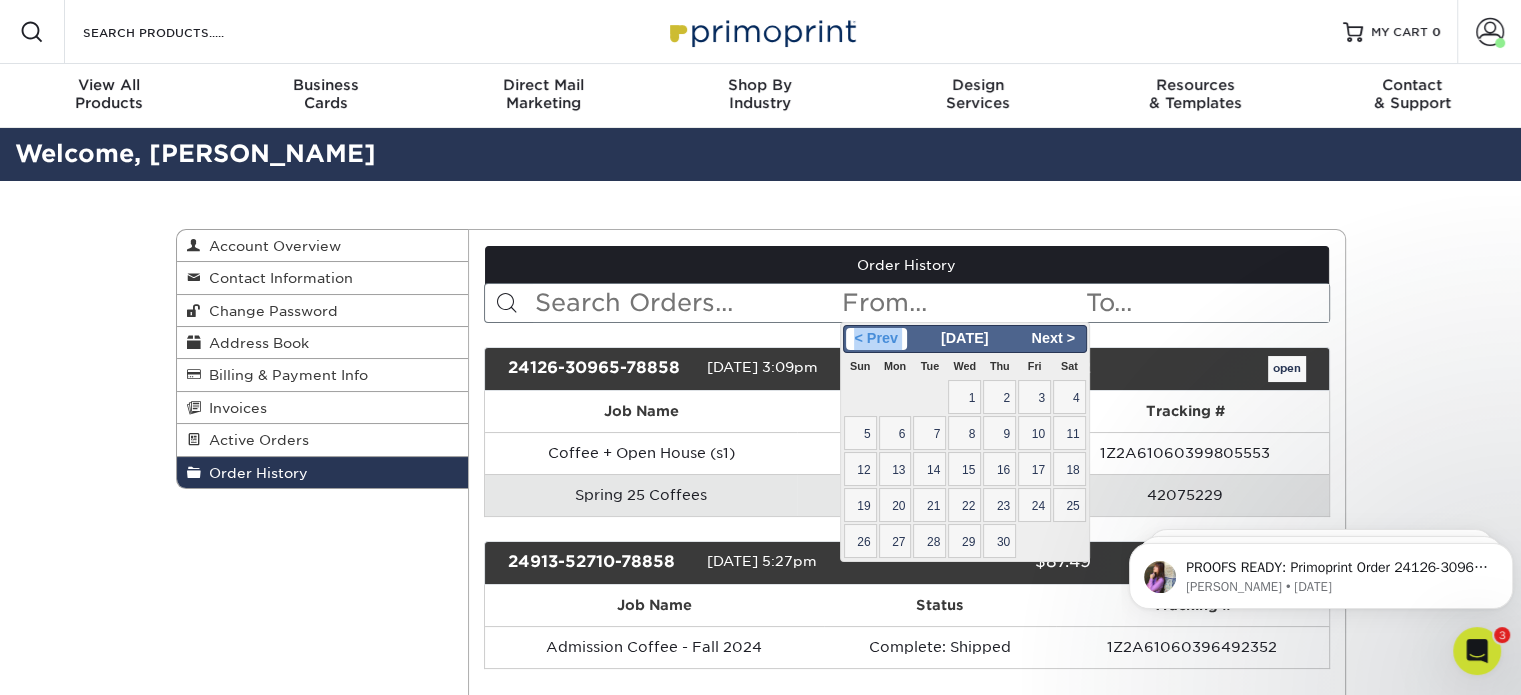 click on "< Prev" at bounding box center [876, 339] 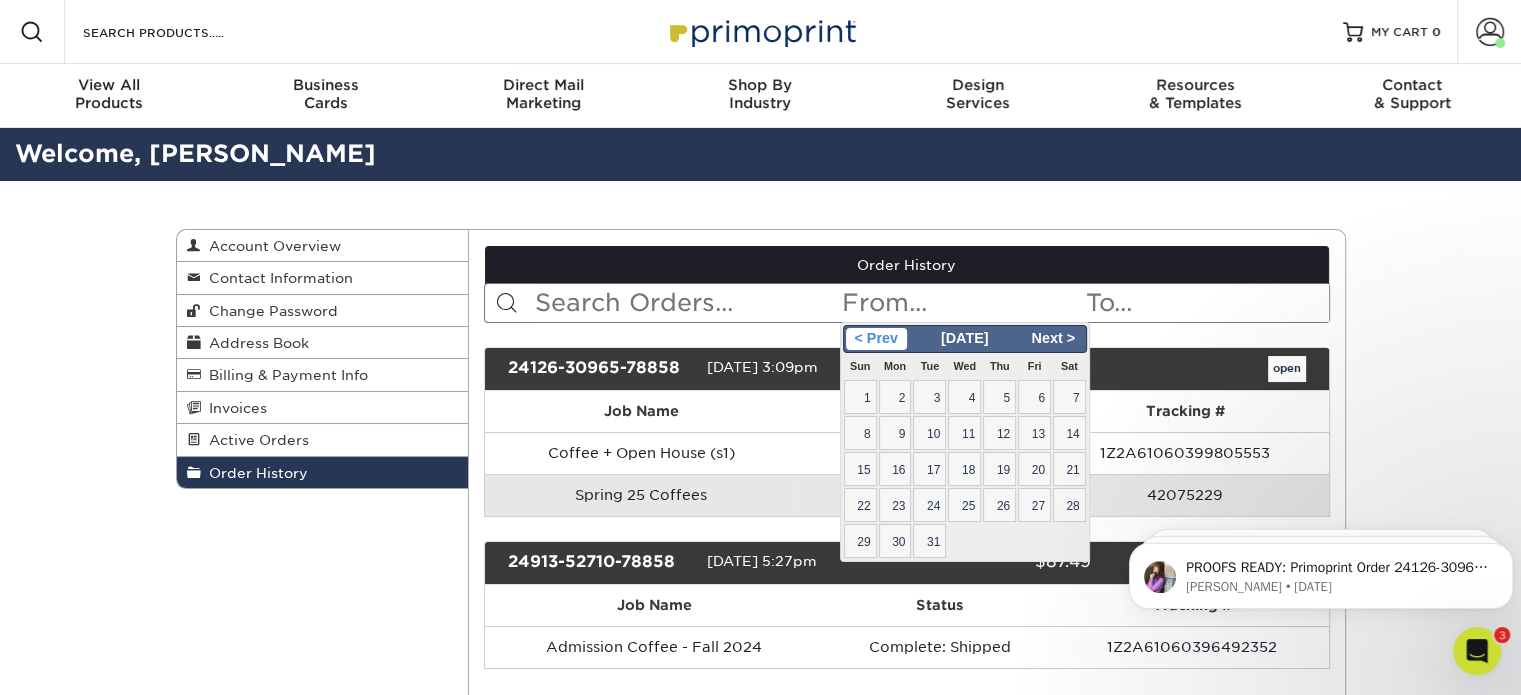 click on "< Prev" at bounding box center (876, 339) 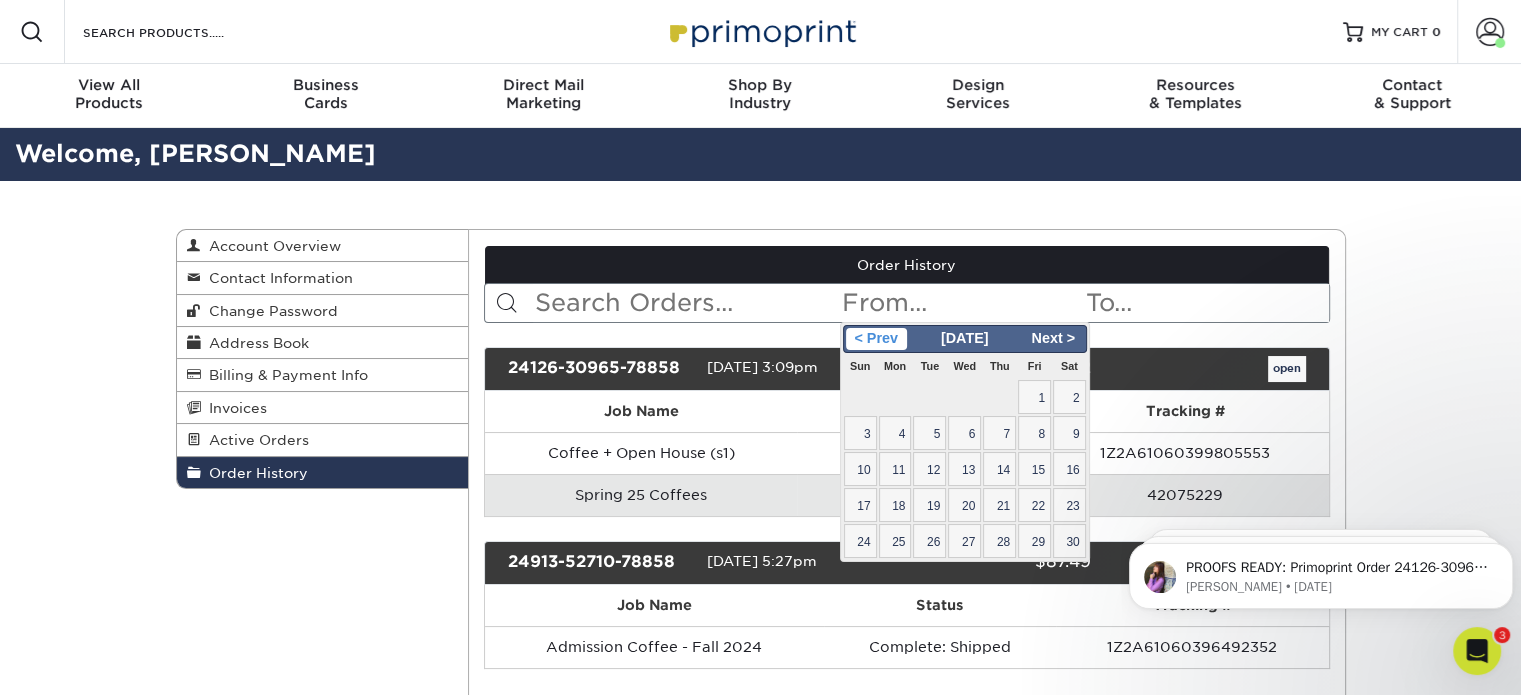 click on "< Prev" at bounding box center (876, 339) 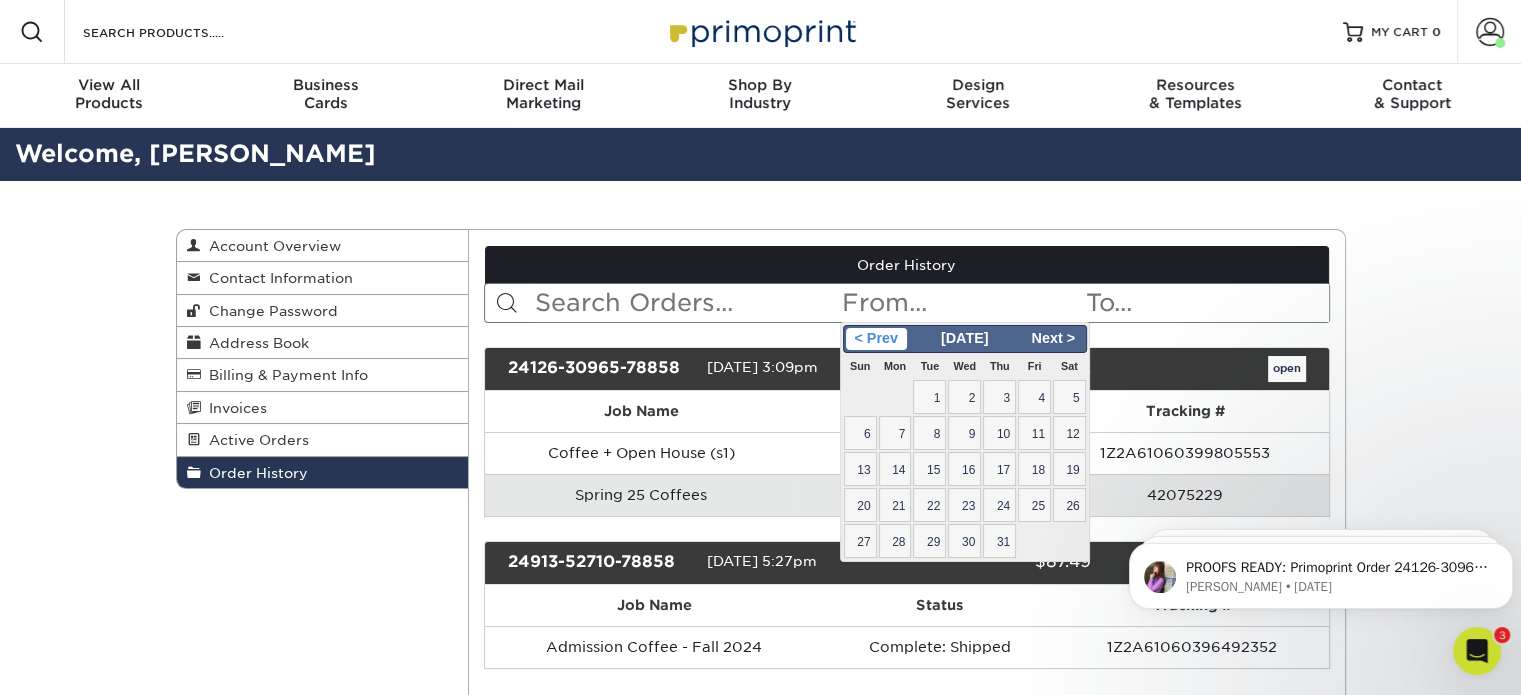 click on "< Prev" at bounding box center [876, 339] 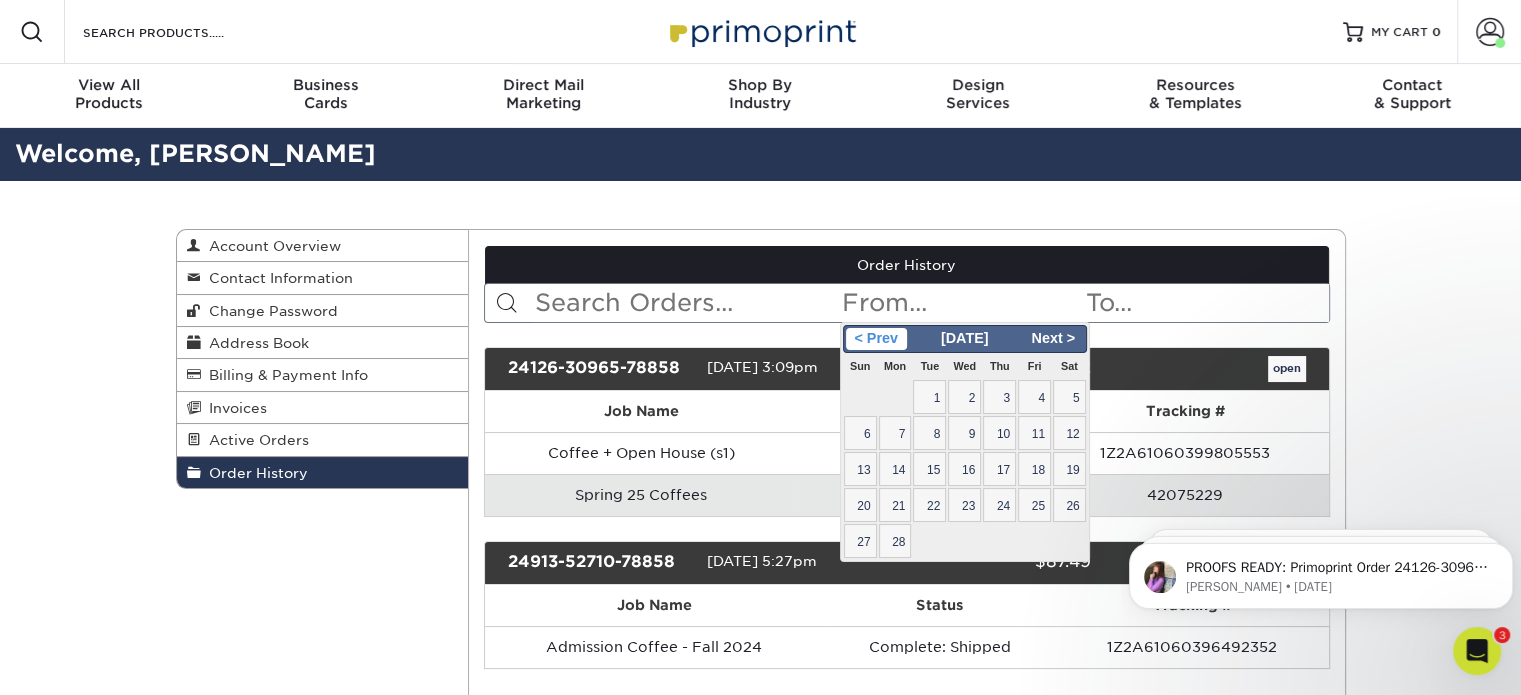 click on "< Prev" at bounding box center (876, 339) 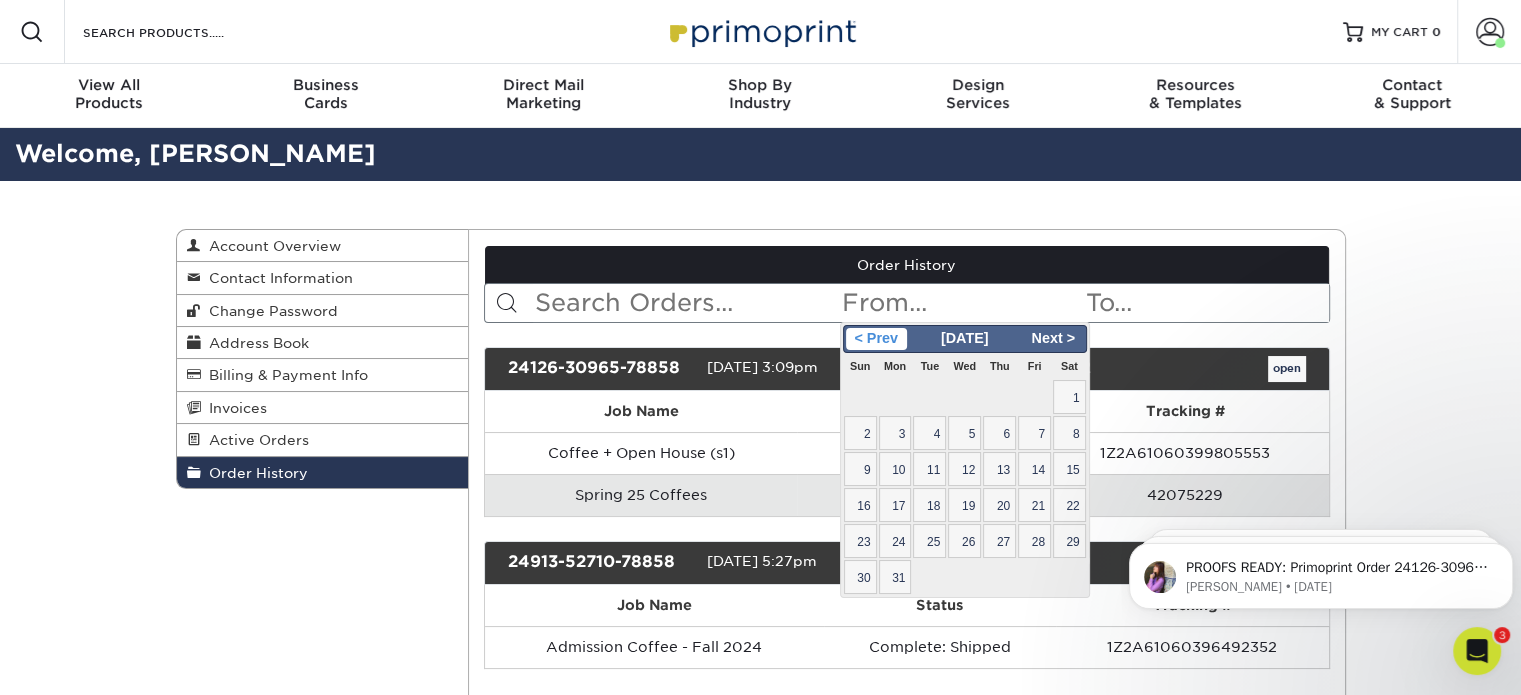 click on "< Prev" at bounding box center [876, 339] 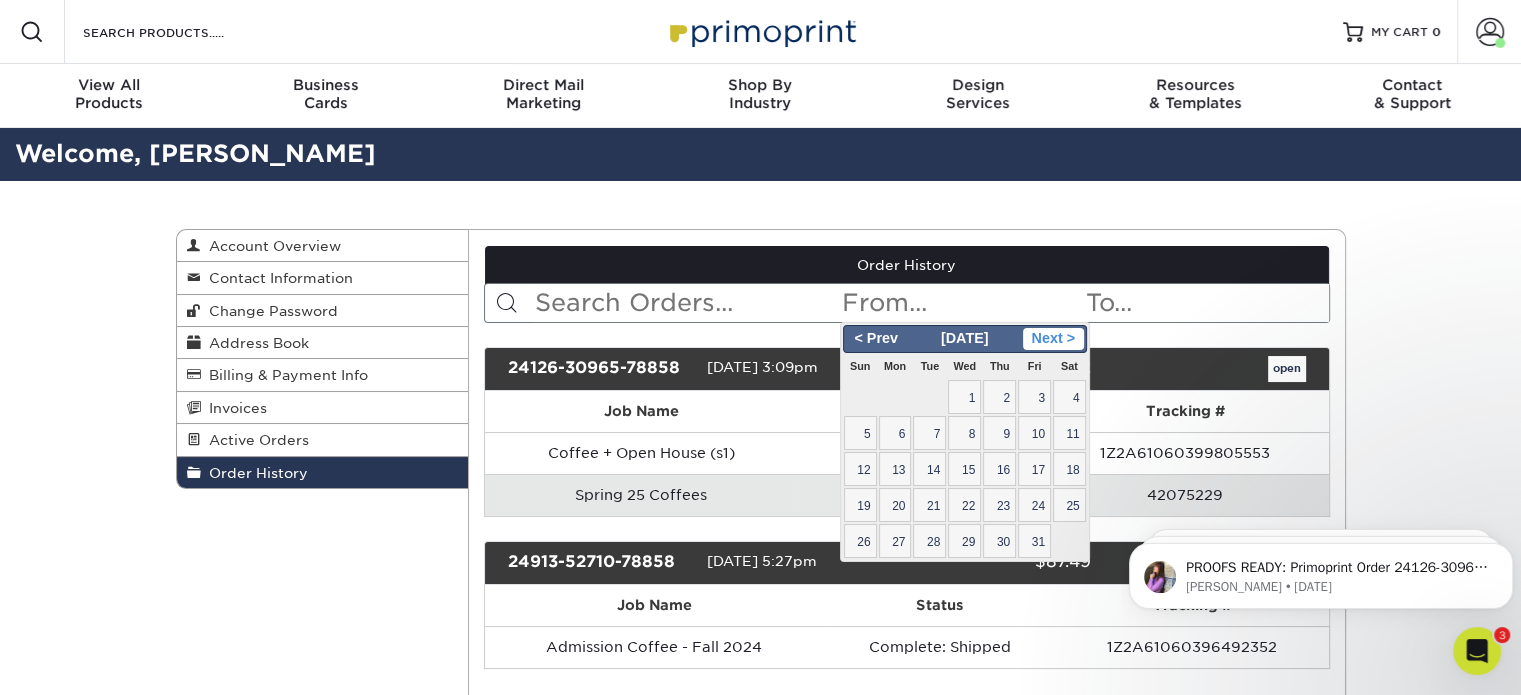 click on "Next >" at bounding box center (1053, 339) 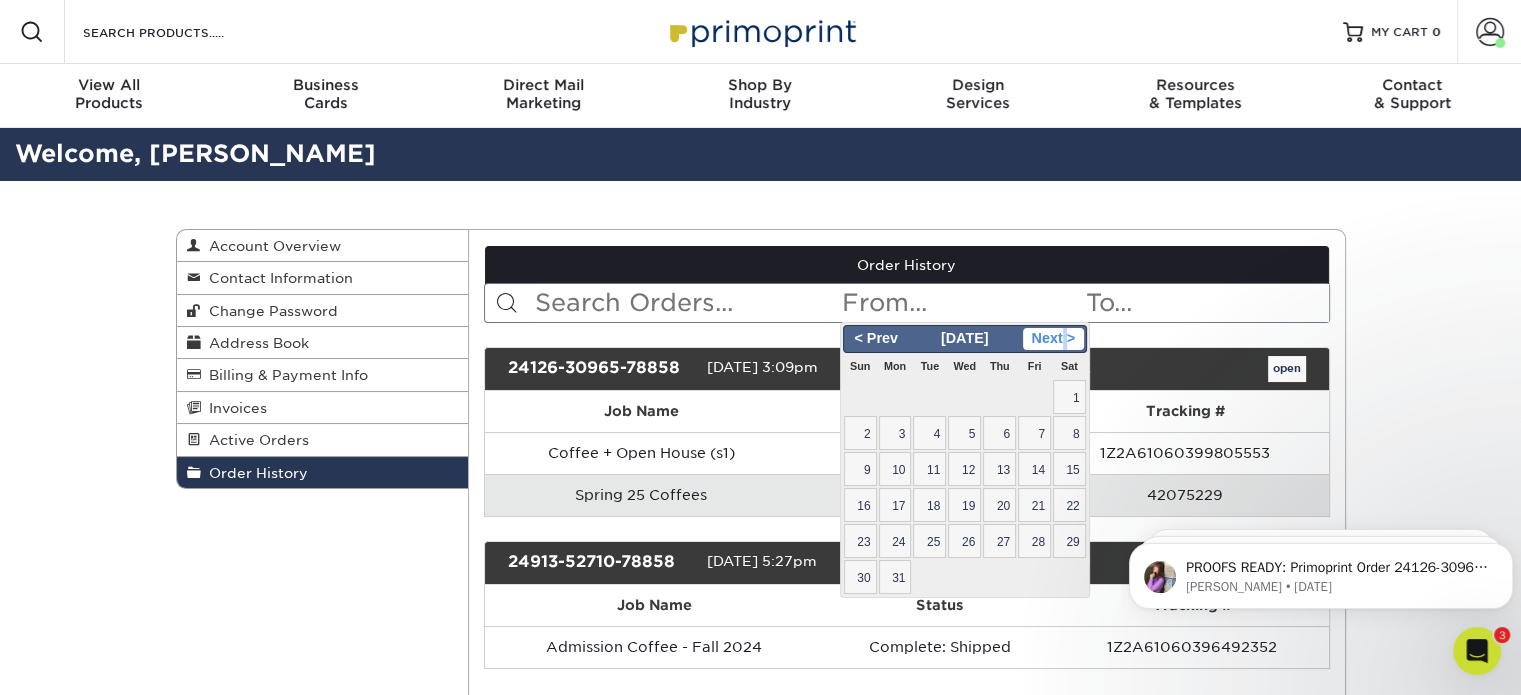 click on "Next >" at bounding box center (1053, 339) 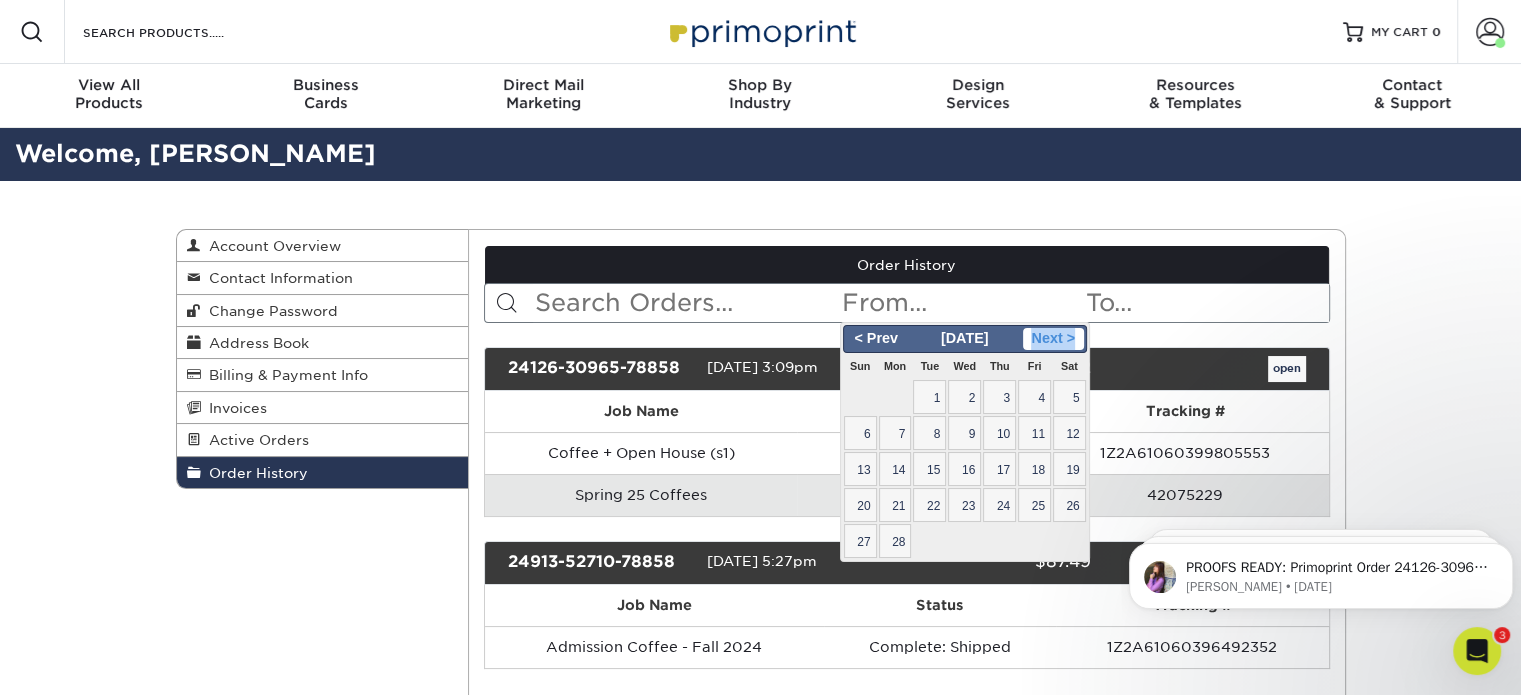 click on "Next >" at bounding box center [1053, 339] 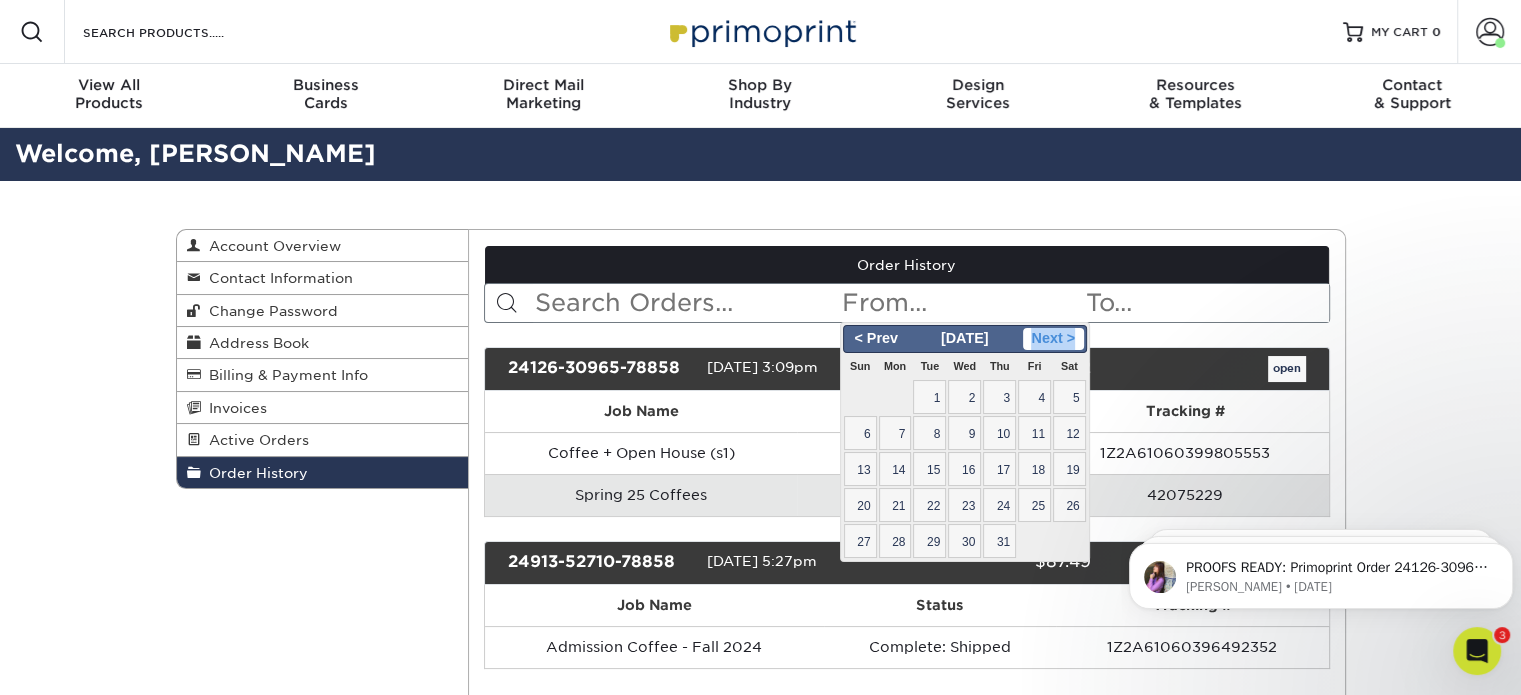 click on "Next >" at bounding box center [1053, 339] 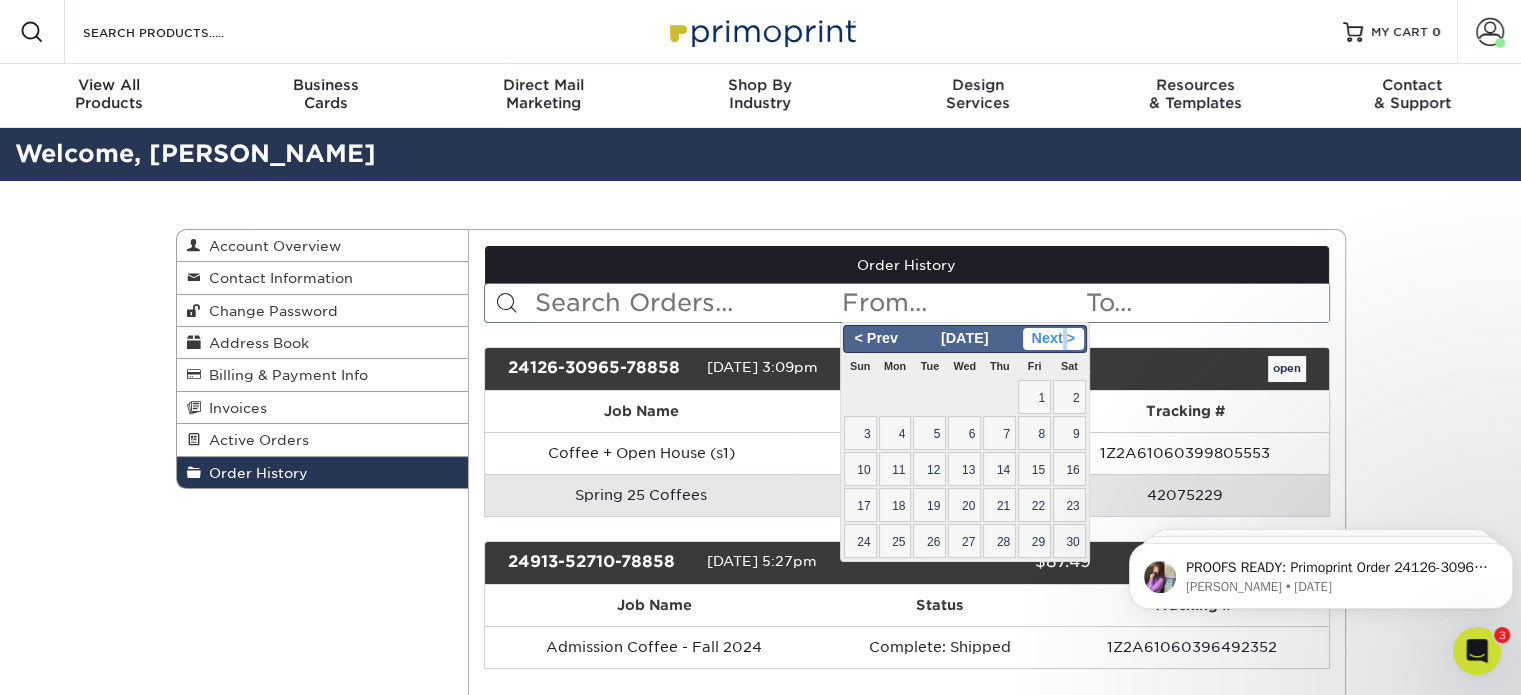 click on "Next >" at bounding box center [1053, 339] 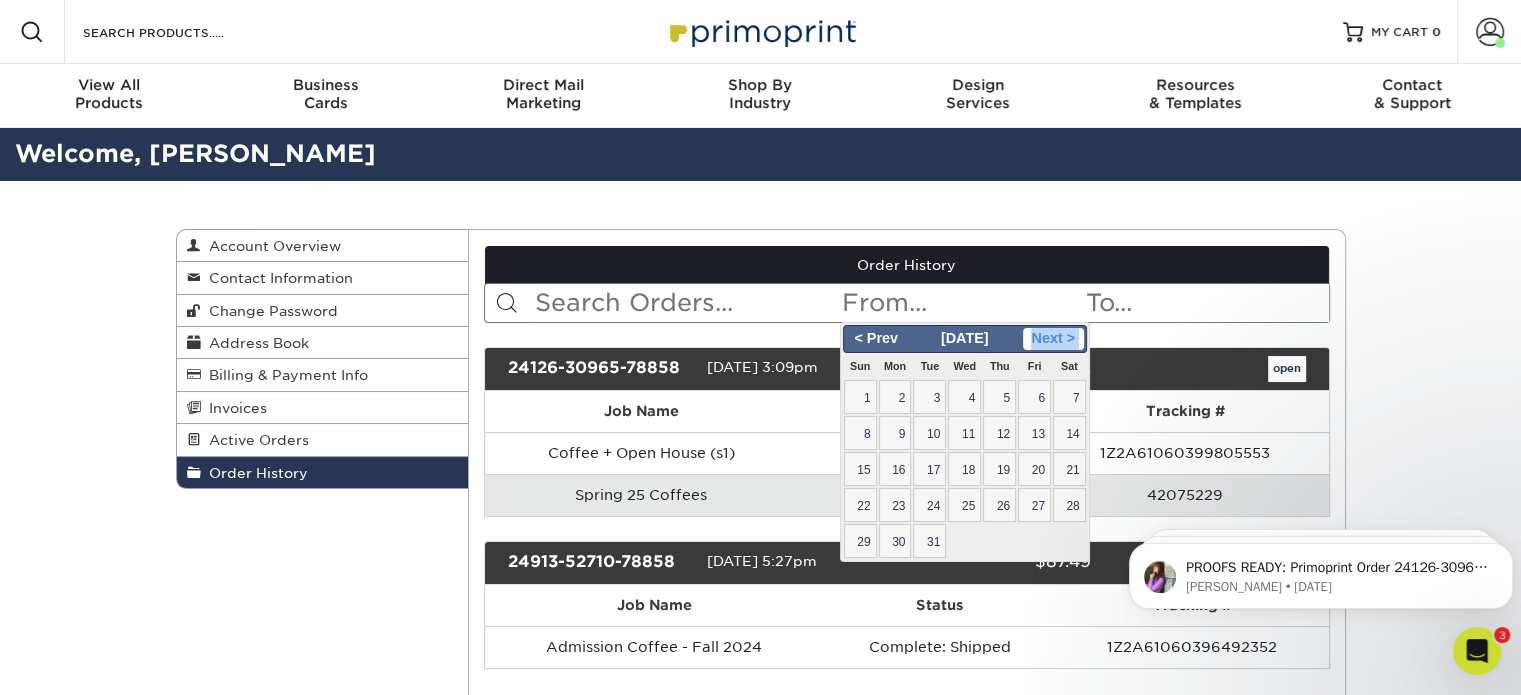 click on "Next >" at bounding box center (1053, 339) 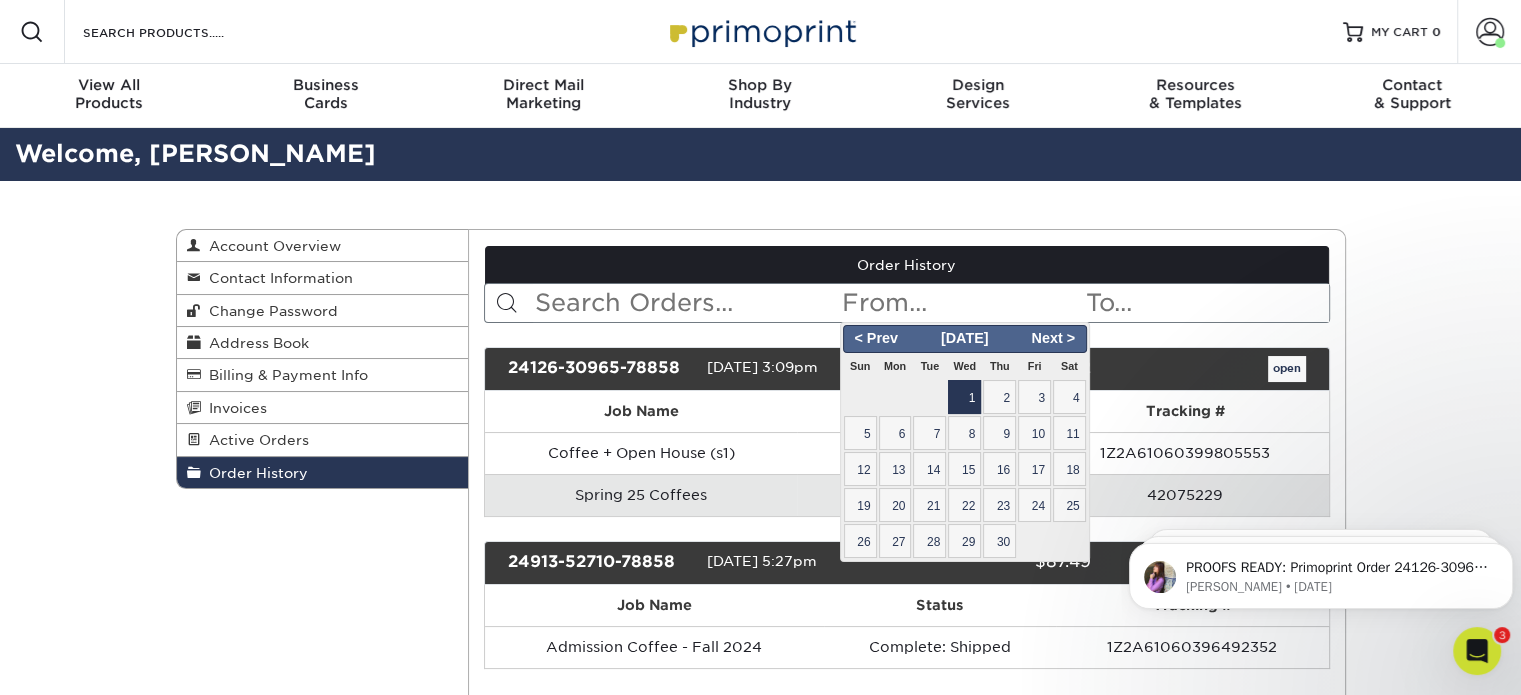 click on "1" at bounding box center [964, 397] 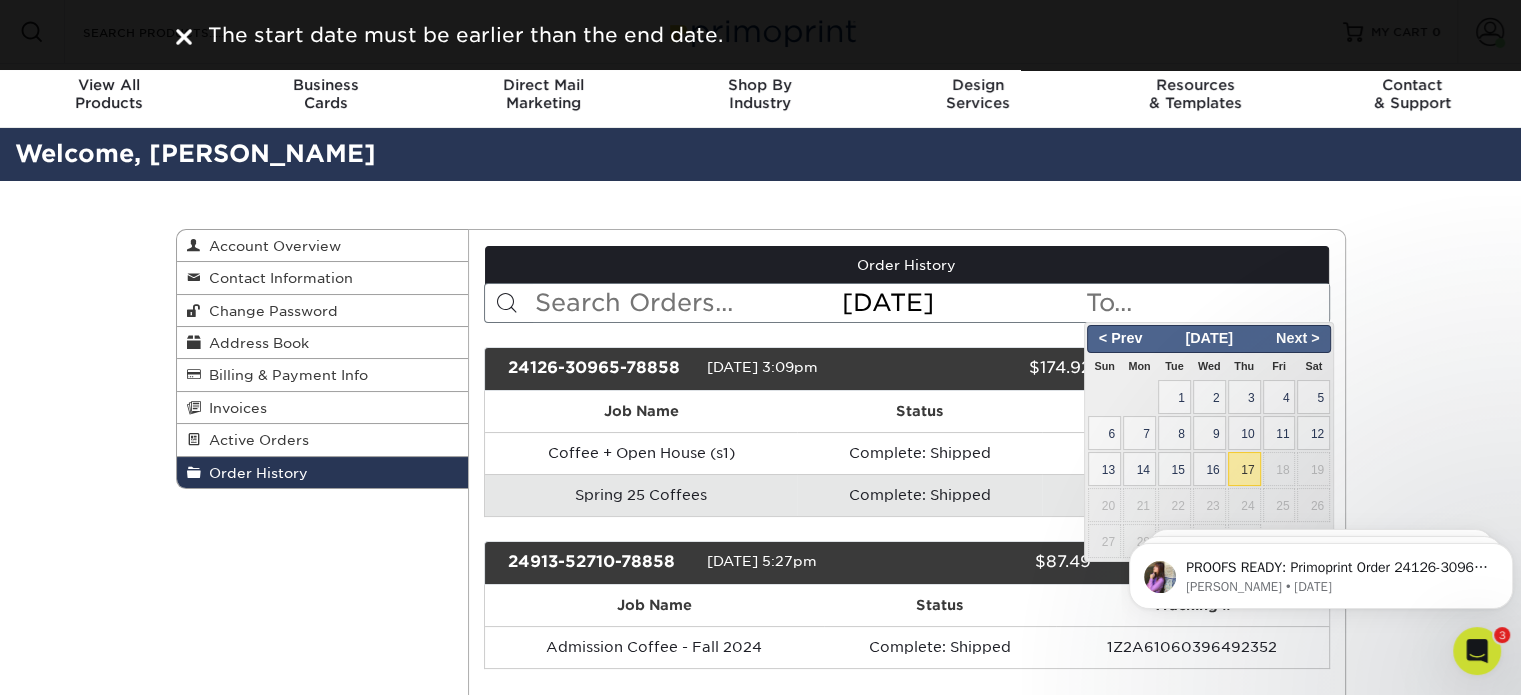click at bounding box center (1206, 303) 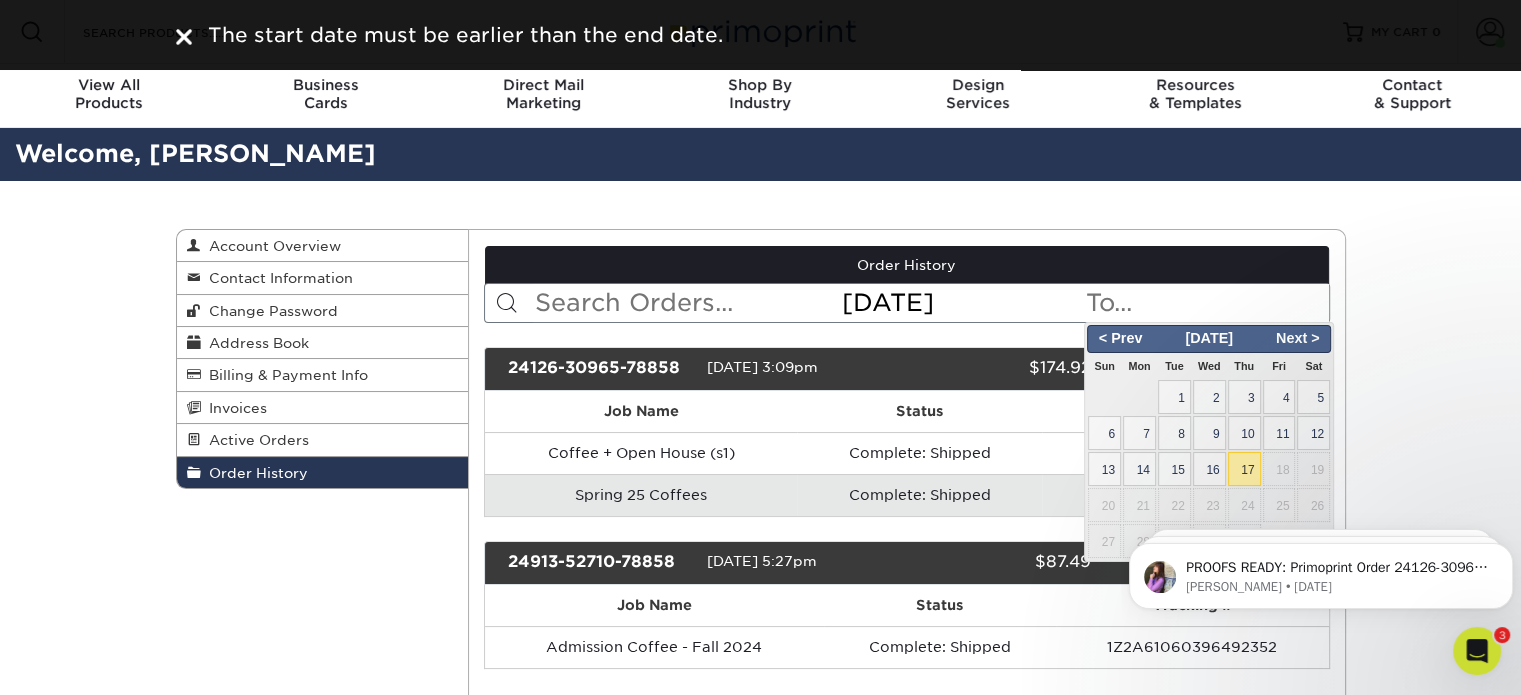 click on "17" at bounding box center [1244, 469] 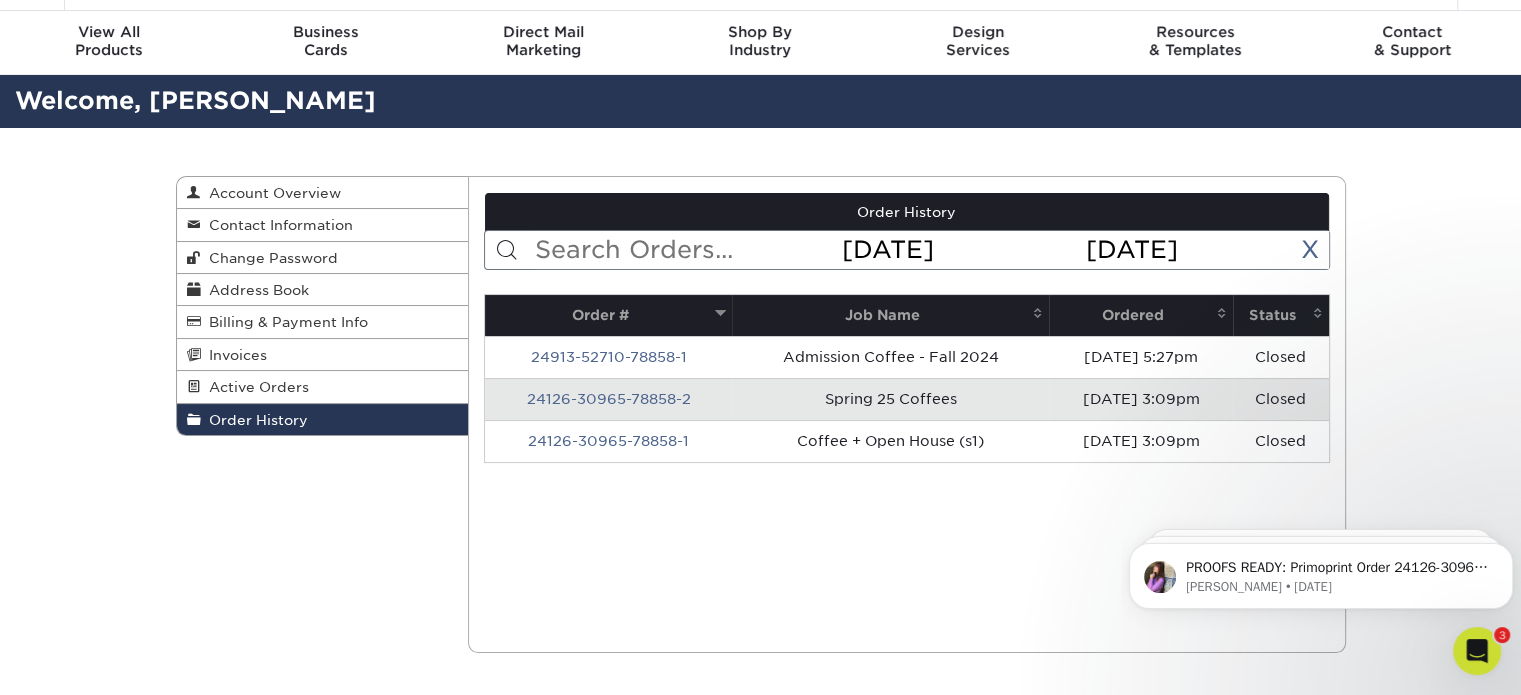 scroll, scrollTop: 100, scrollLeft: 0, axis: vertical 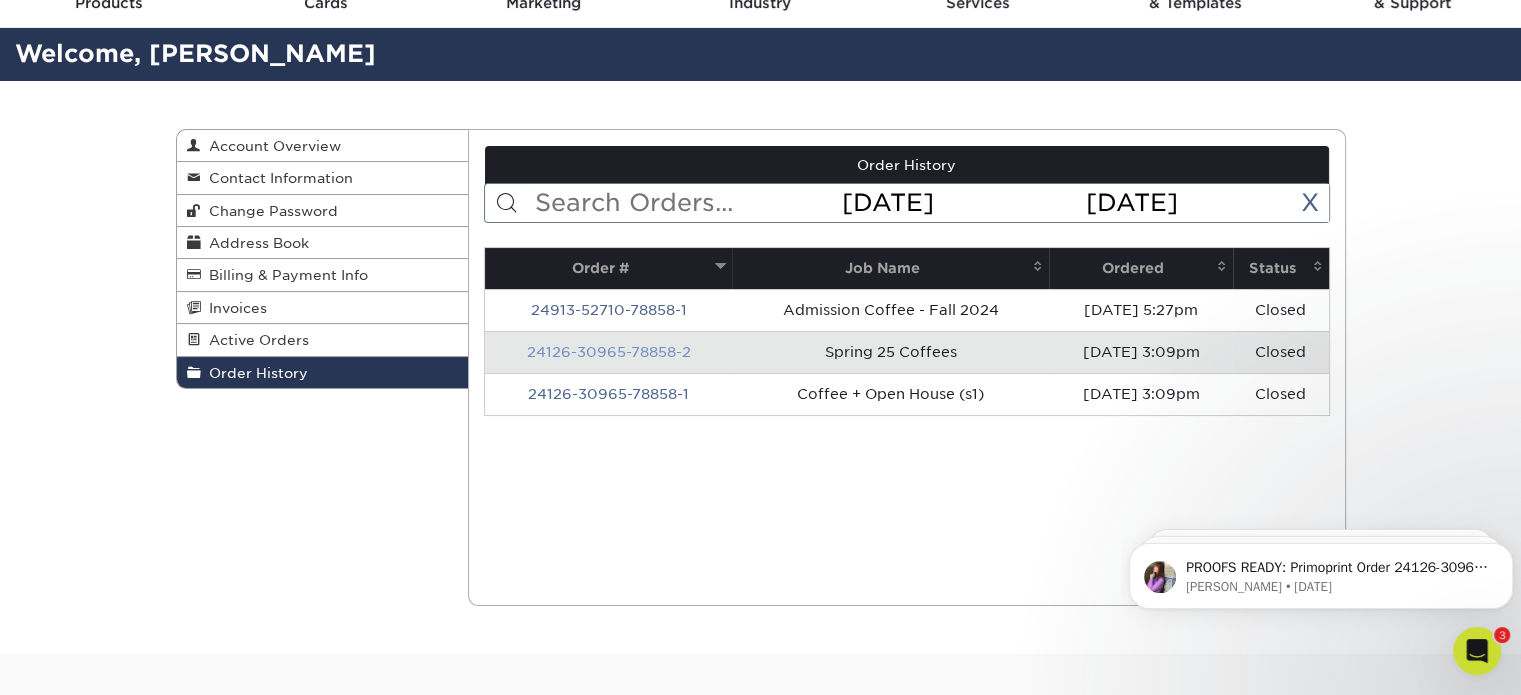 click on "24126-30965-78858-2" at bounding box center [609, 352] 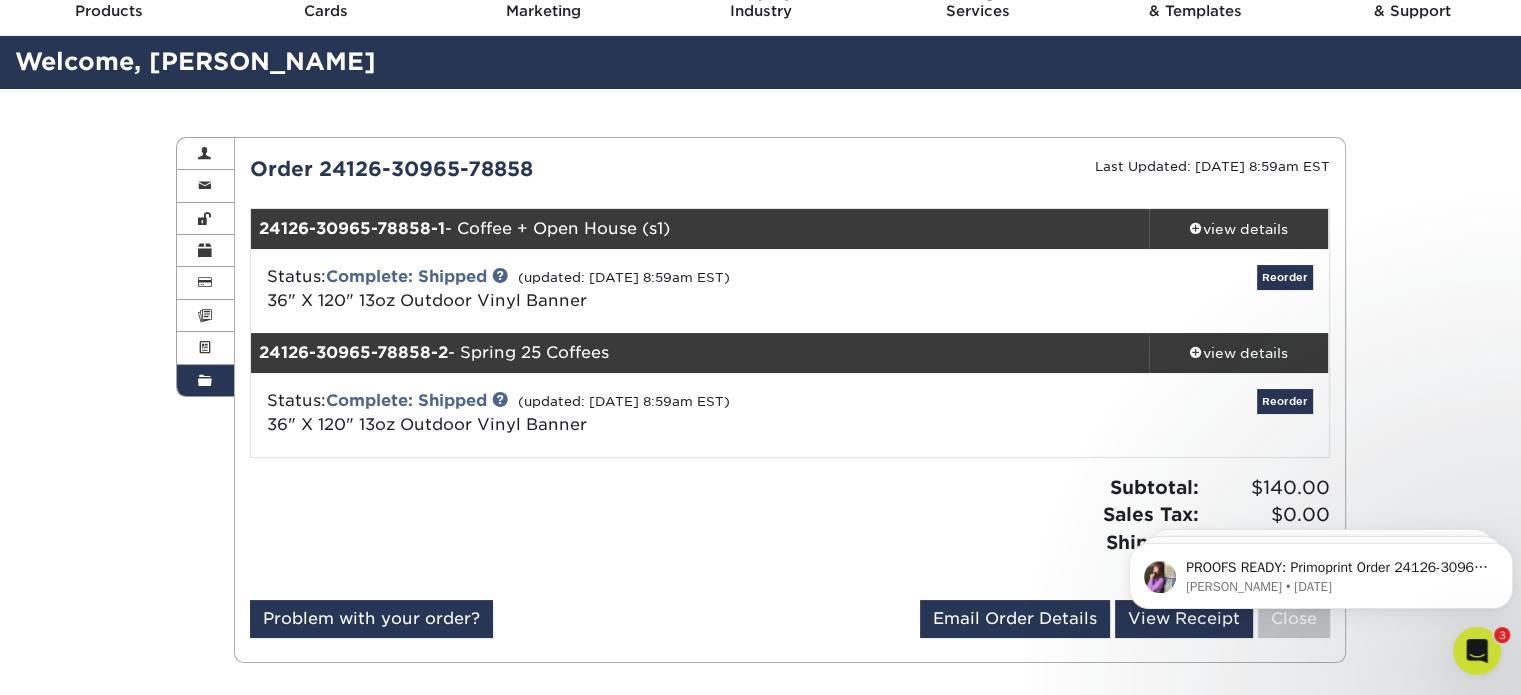 scroll, scrollTop: 200, scrollLeft: 0, axis: vertical 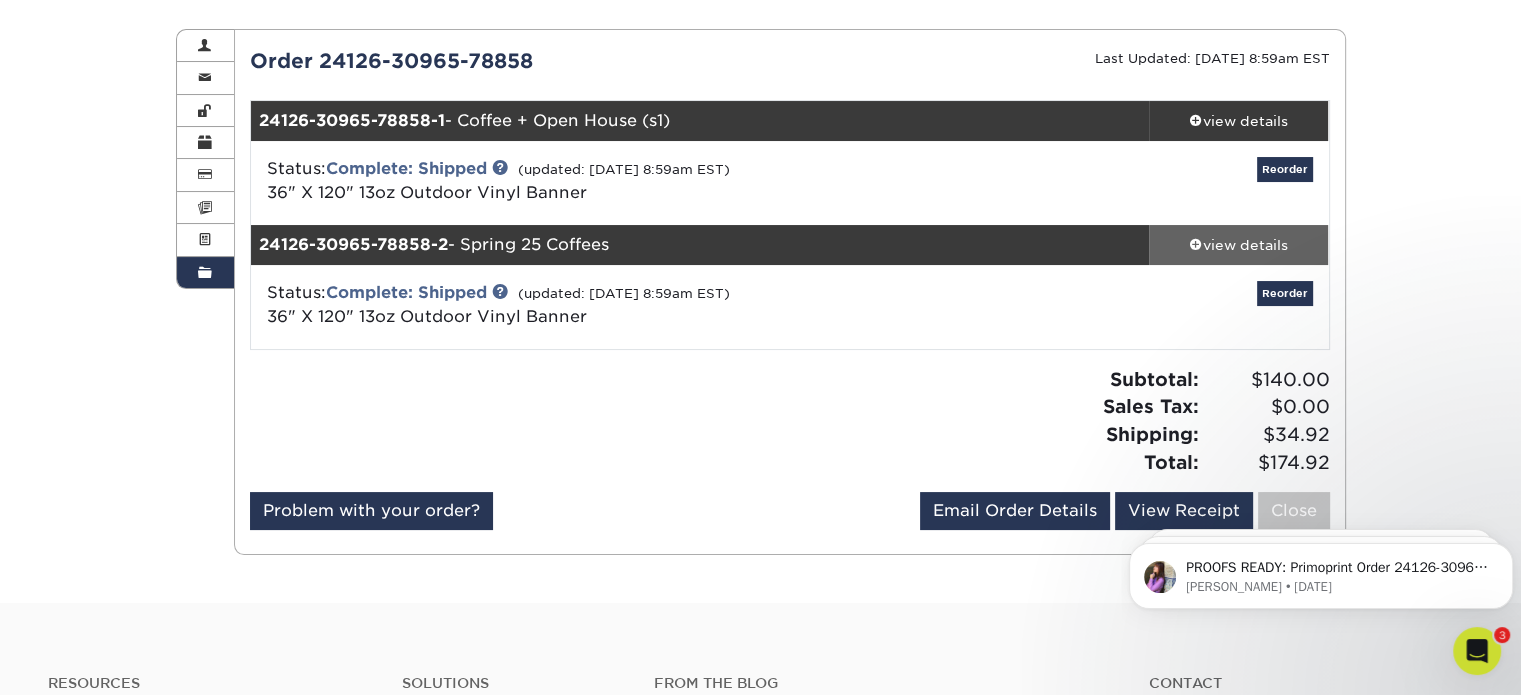 click on "view details" at bounding box center [1239, 245] 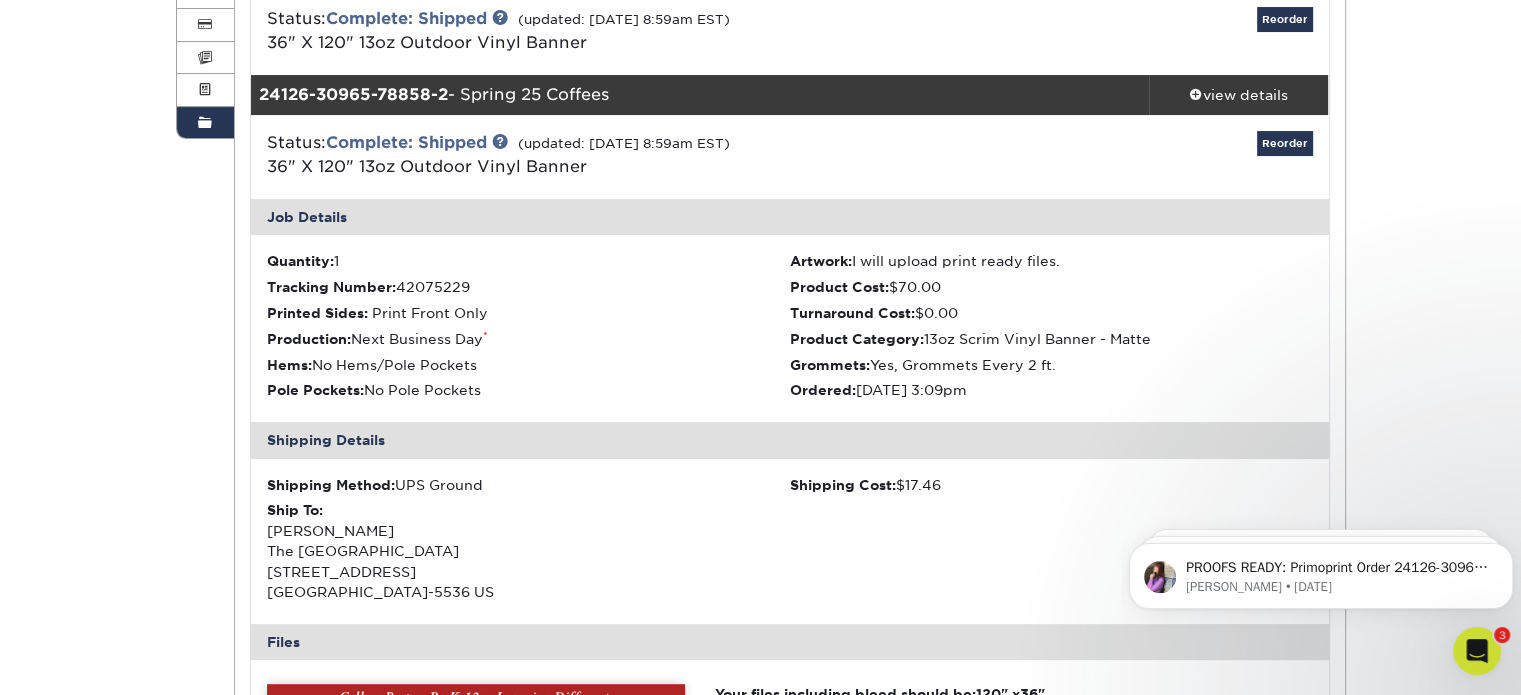 scroll, scrollTop: 600, scrollLeft: 0, axis: vertical 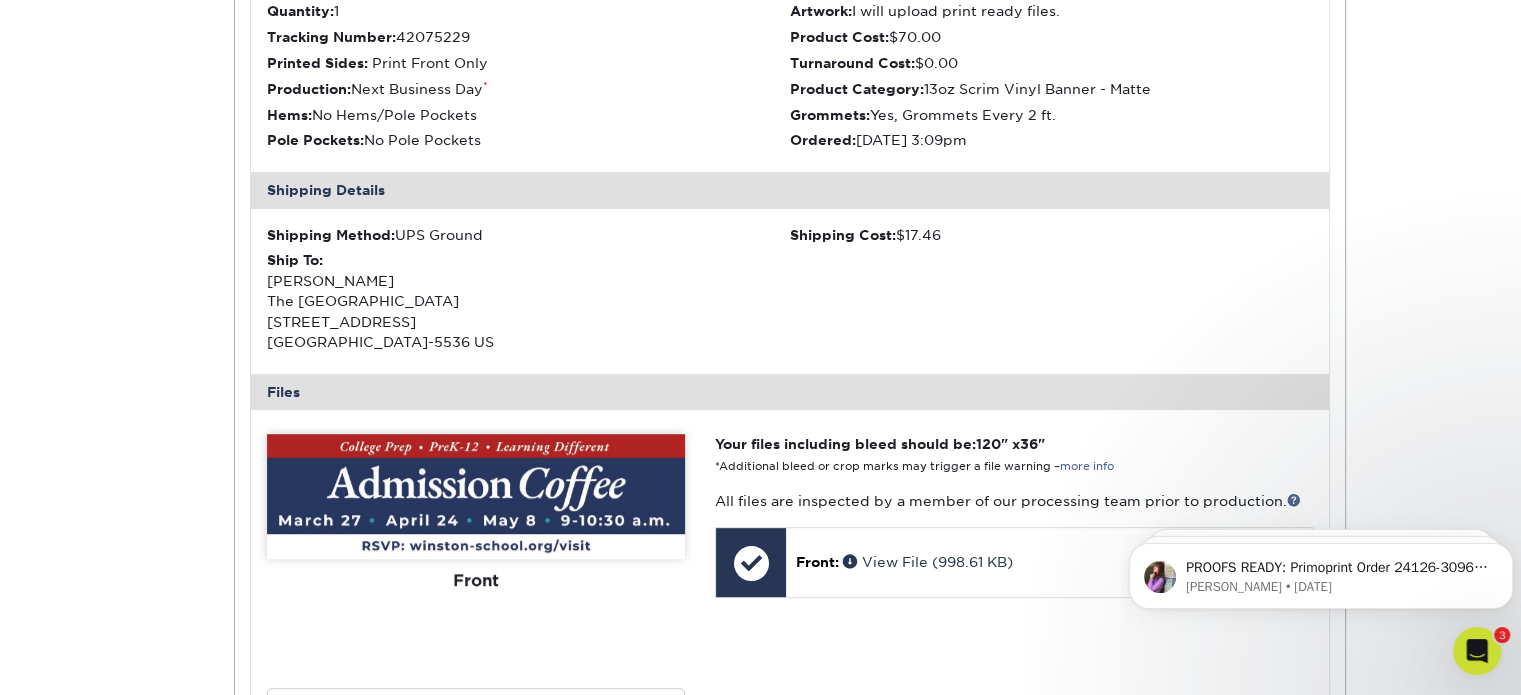 click at bounding box center (476, 496) 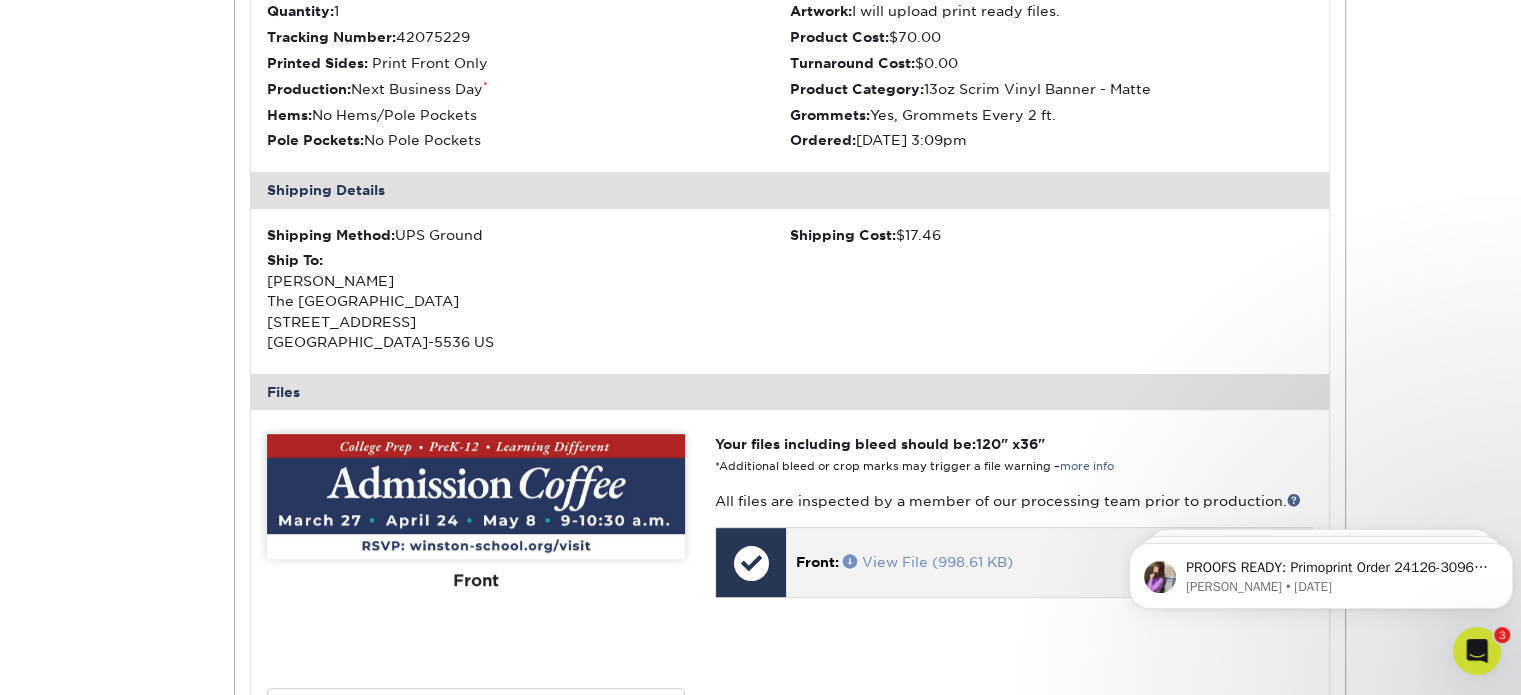 click on "View File (998.61 KB)" at bounding box center (928, 562) 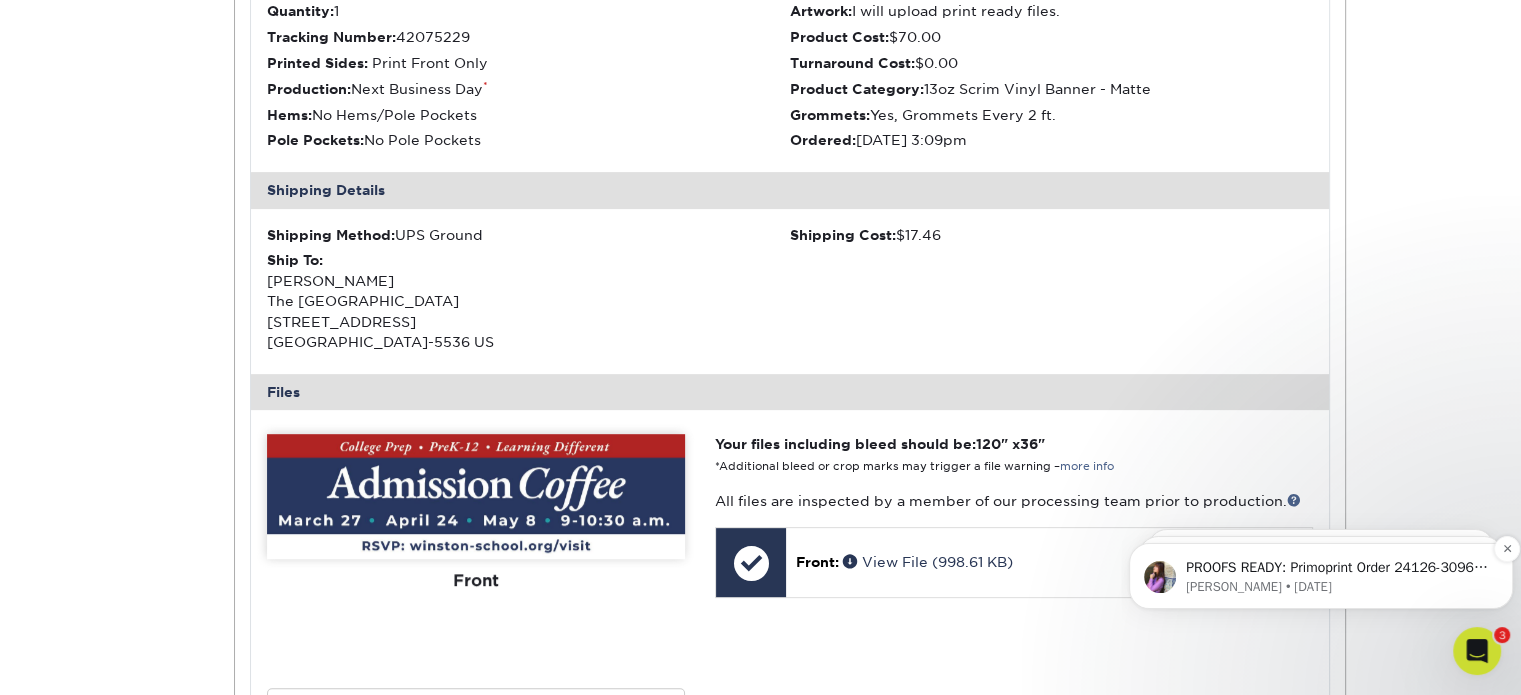 click on "PROOFS READY: Primoprint Order 24126-30965-78858  Thank you for placing your print order with Primoprint. Unfortunately, we have not yet received your approval of the proofs for your order.   At your convenience, please return to [DOMAIN_NAME] and log into your account. From there, go to Account &gt; Active Orders &gt; Pending Proofs. You may then review your proofs and either approve or reject each one.   Once approved, the order will be submitted to production shortly. Please let us know if you have any questions or concerns regarding your proofs or your order. You will receive a copy of this message by email" at bounding box center (1337, 568) 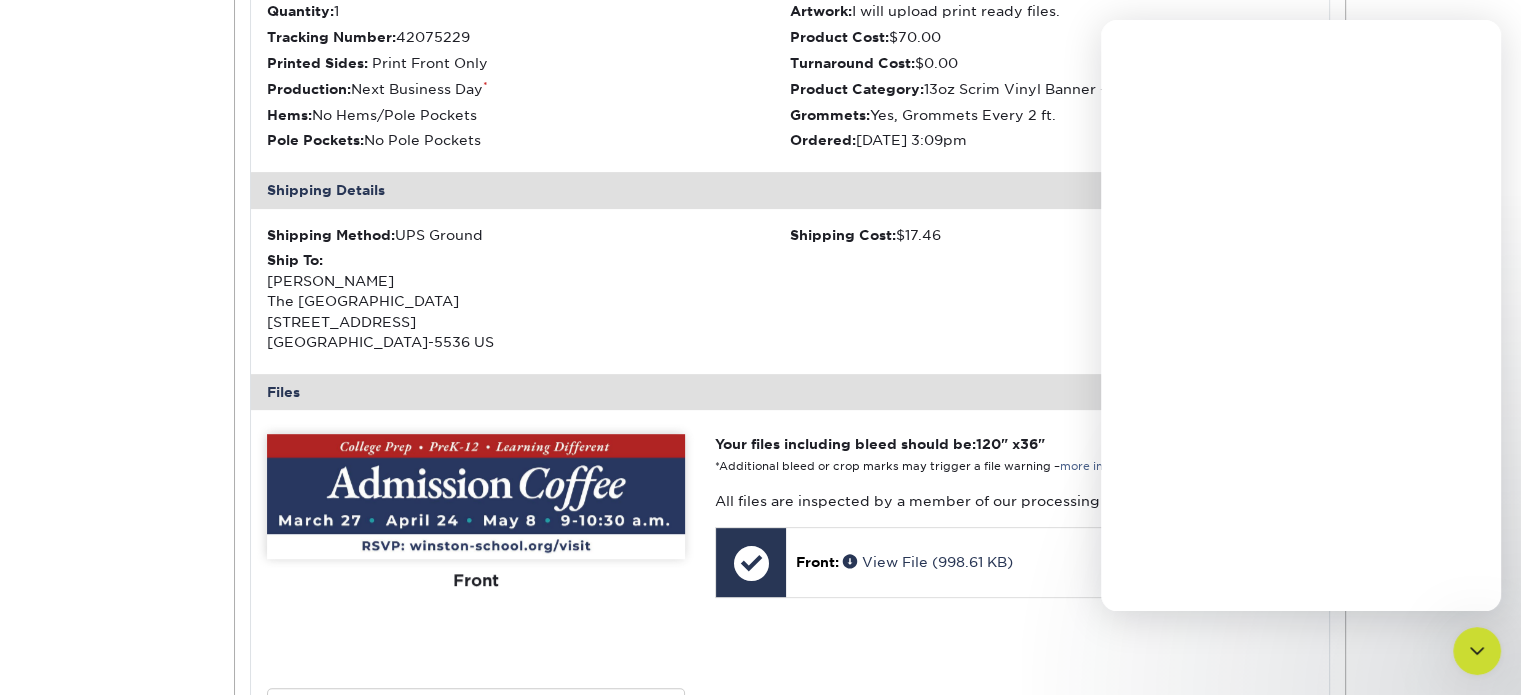 scroll, scrollTop: 0, scrollLeft: 0, axis: both 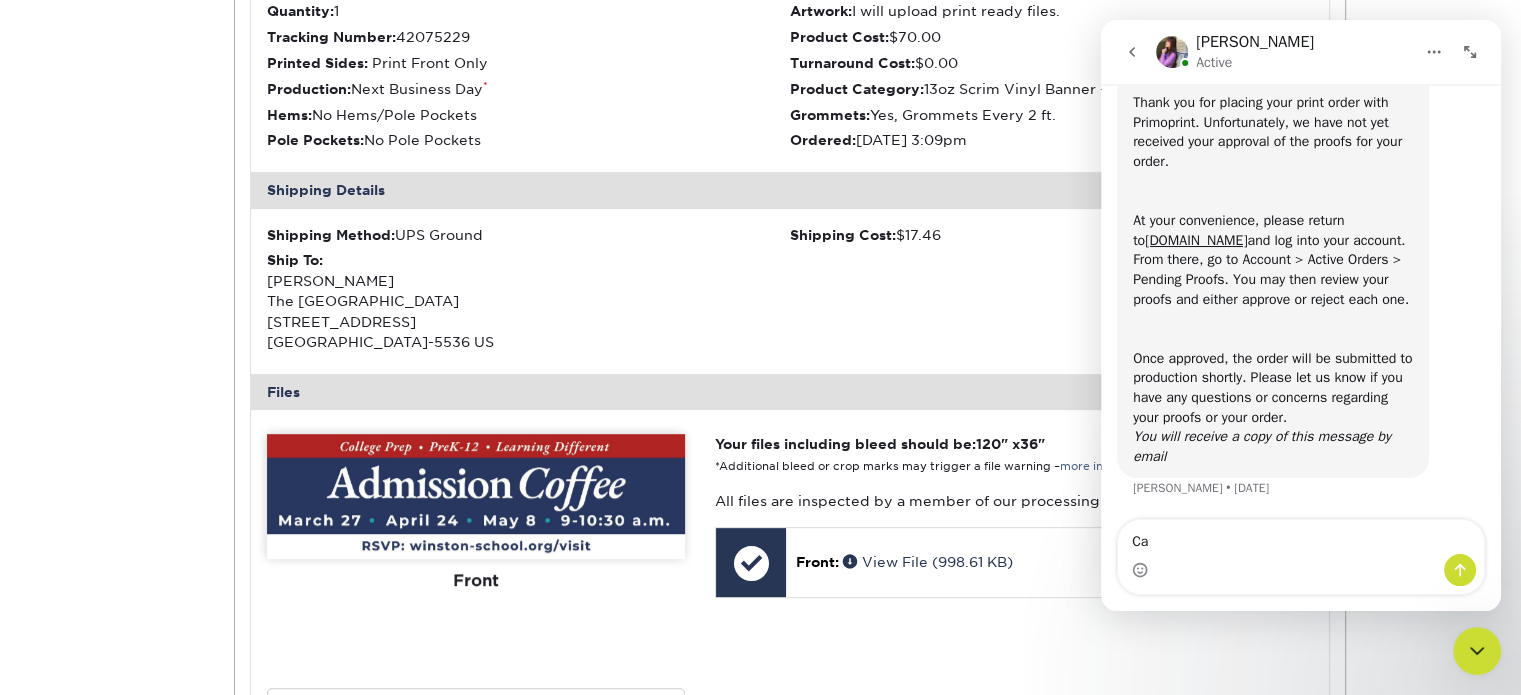type on "C" 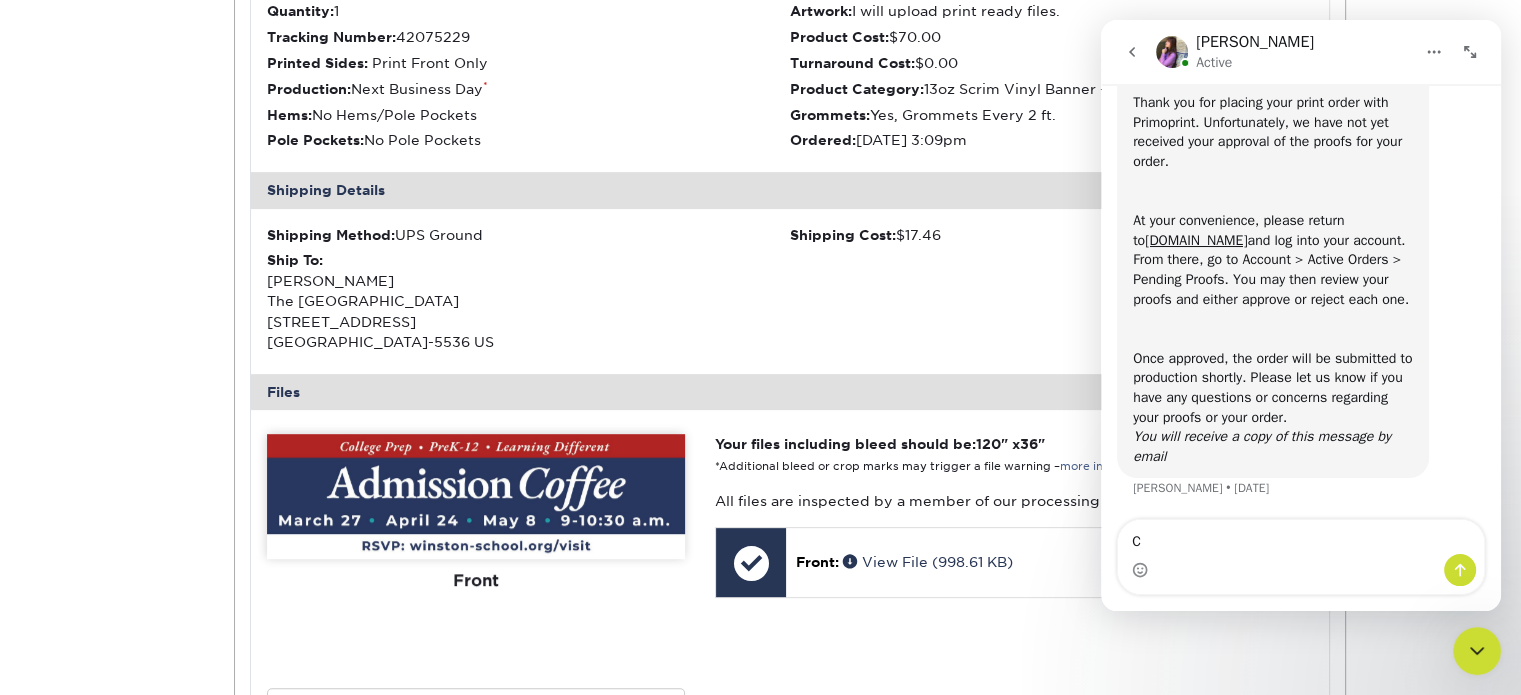 type 